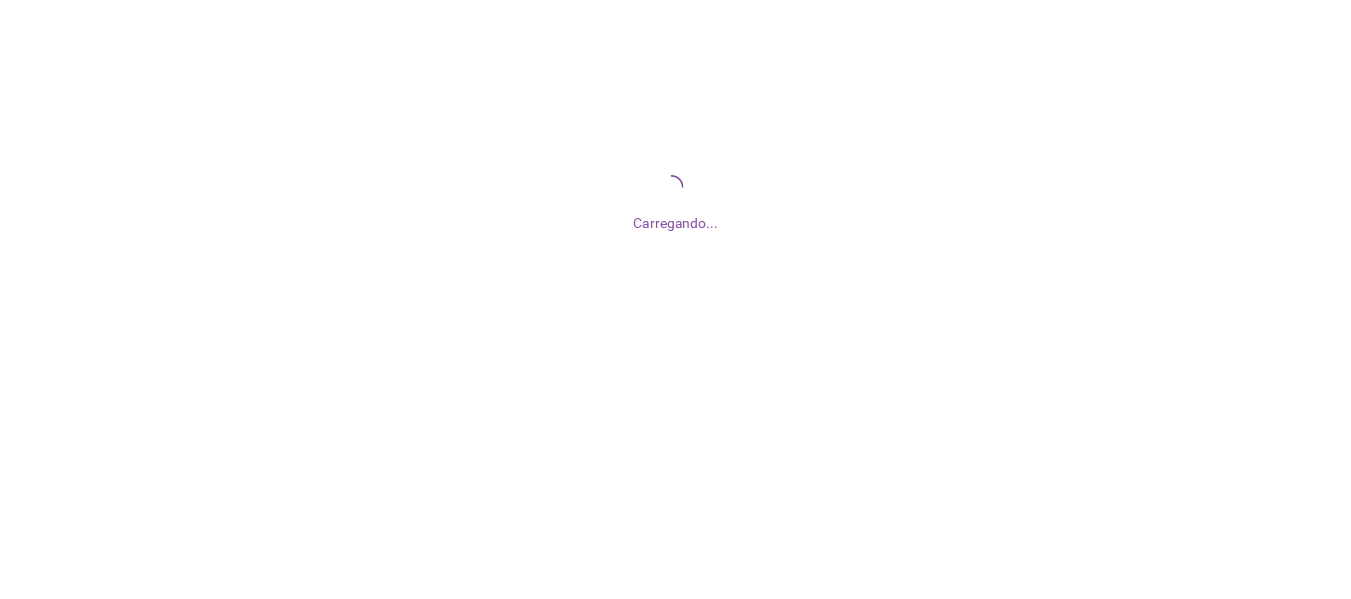 scroll, scrollTop: 0, scrollLeft: 0, axis: both 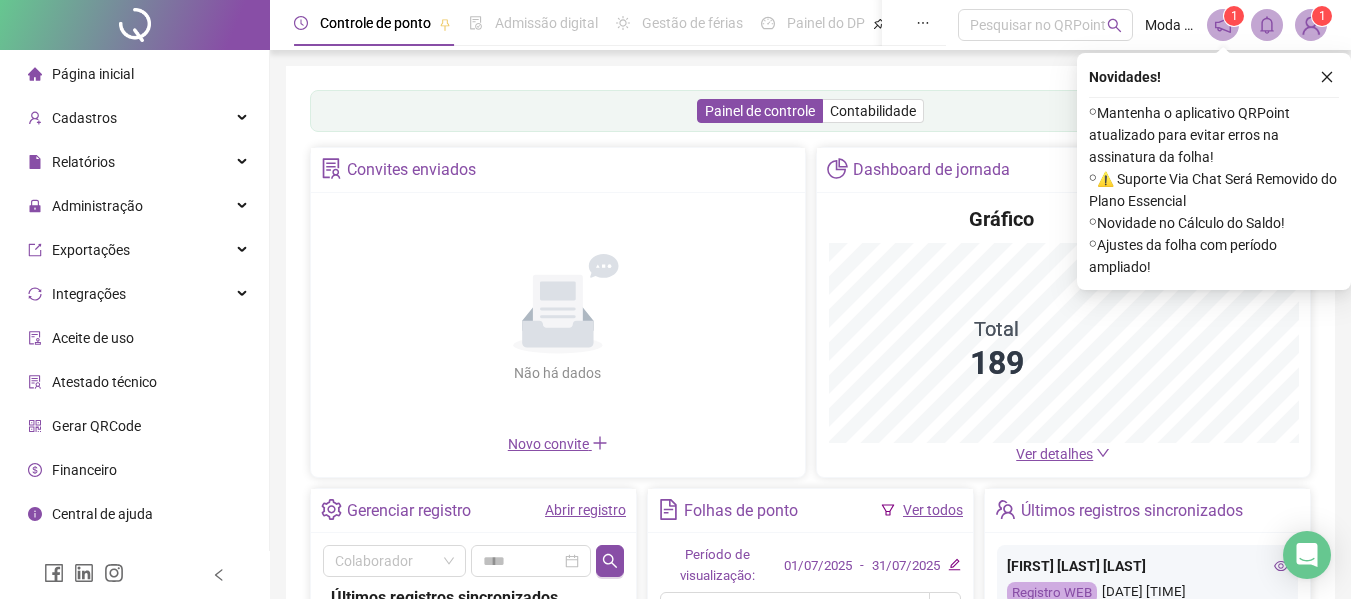 drag, startPoint x: 1333, startPoint y: 77, endPoint x: 1177, endPoint y: 236, distance: 222.74873 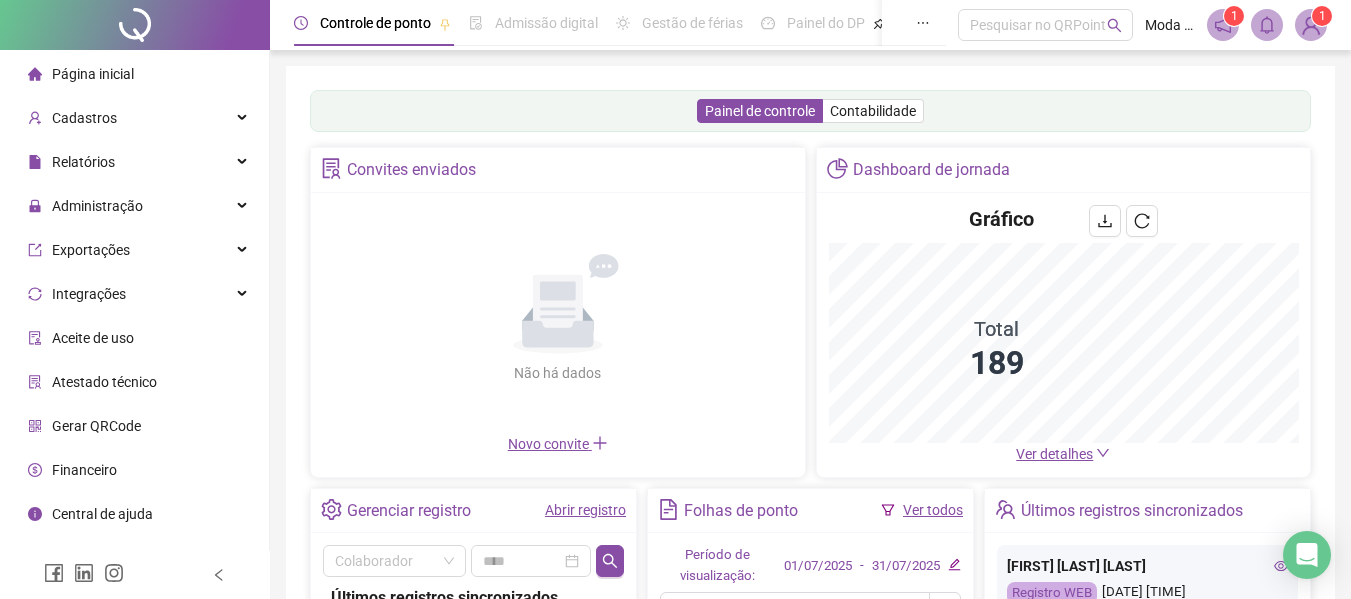 click on "Convites enviados" at bounding box center [558, 170] 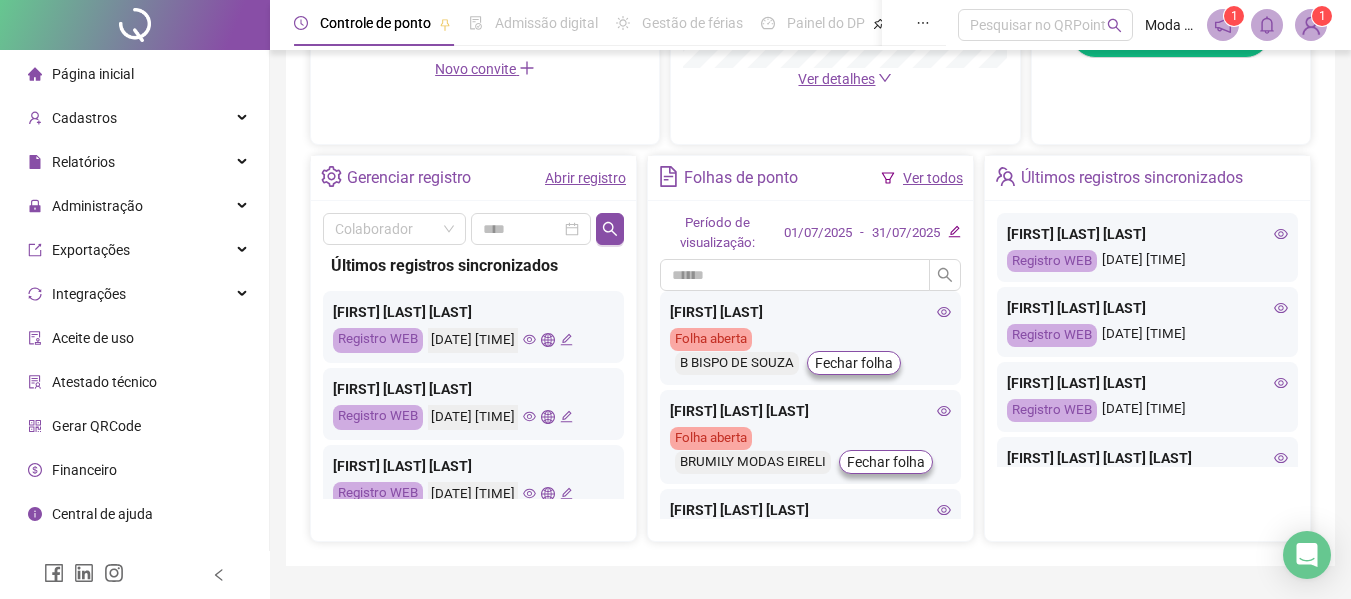 scroll, scrollTop: 700, scrollLeft: 0, axis: vertical 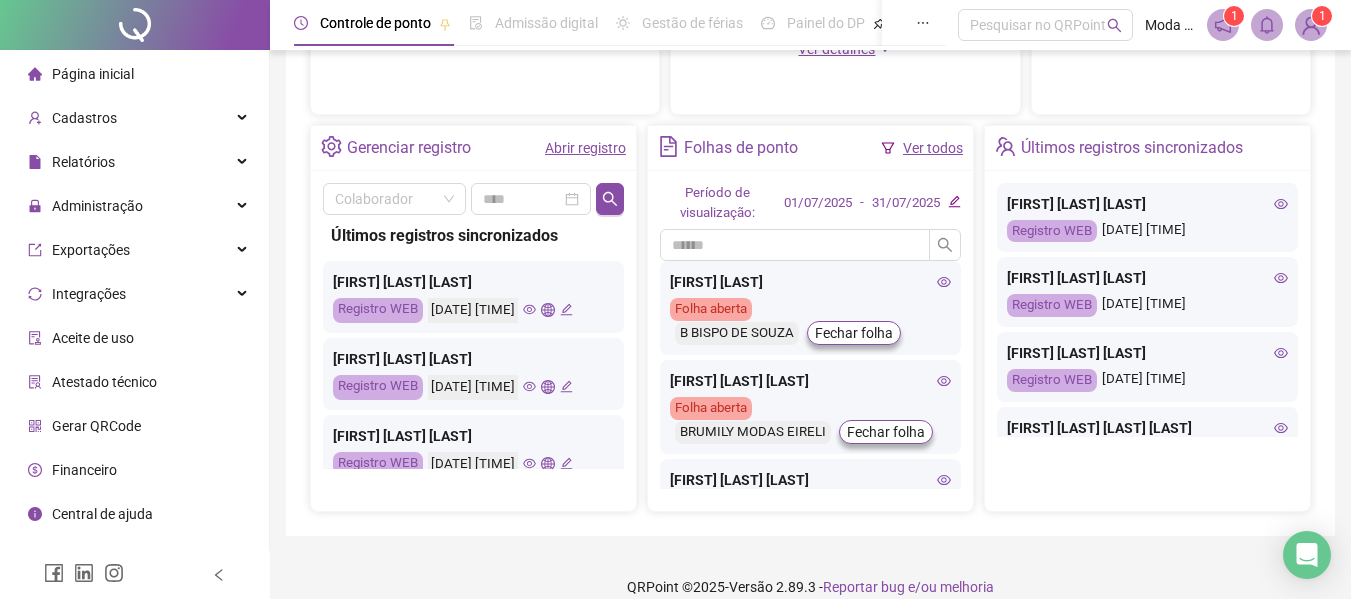 click on "Abrir registro" at bounding box center [585, 148] 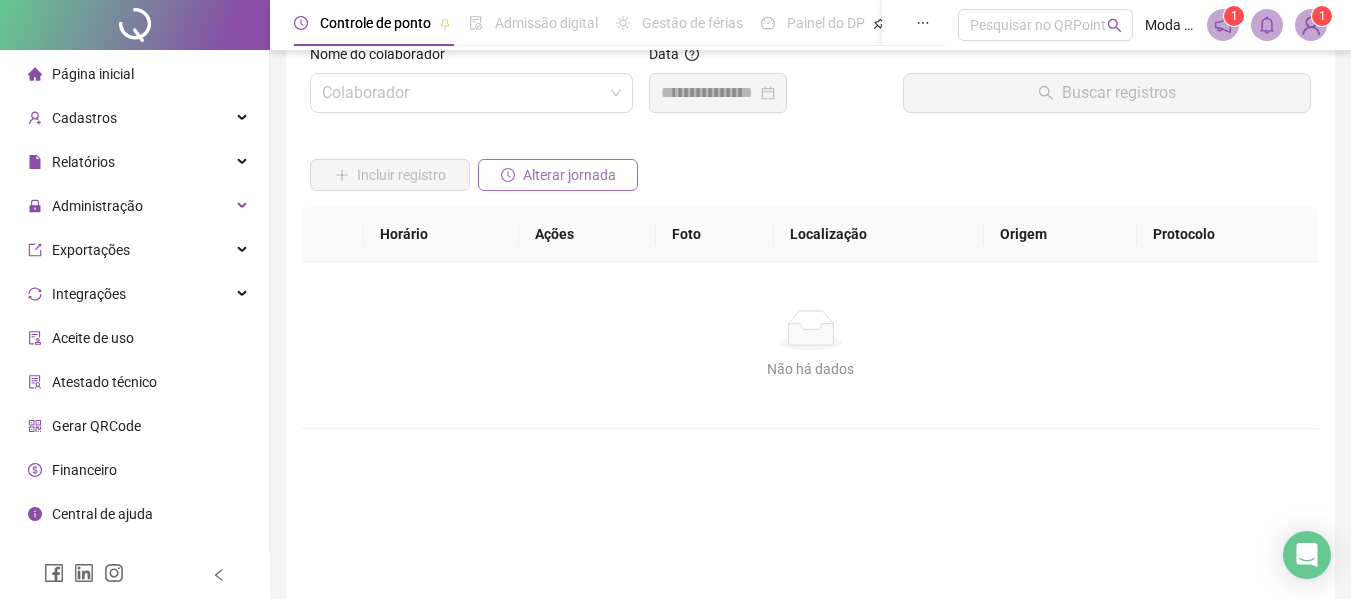scroll, scrollTop: 0, scrollLeft: 0, axis: both 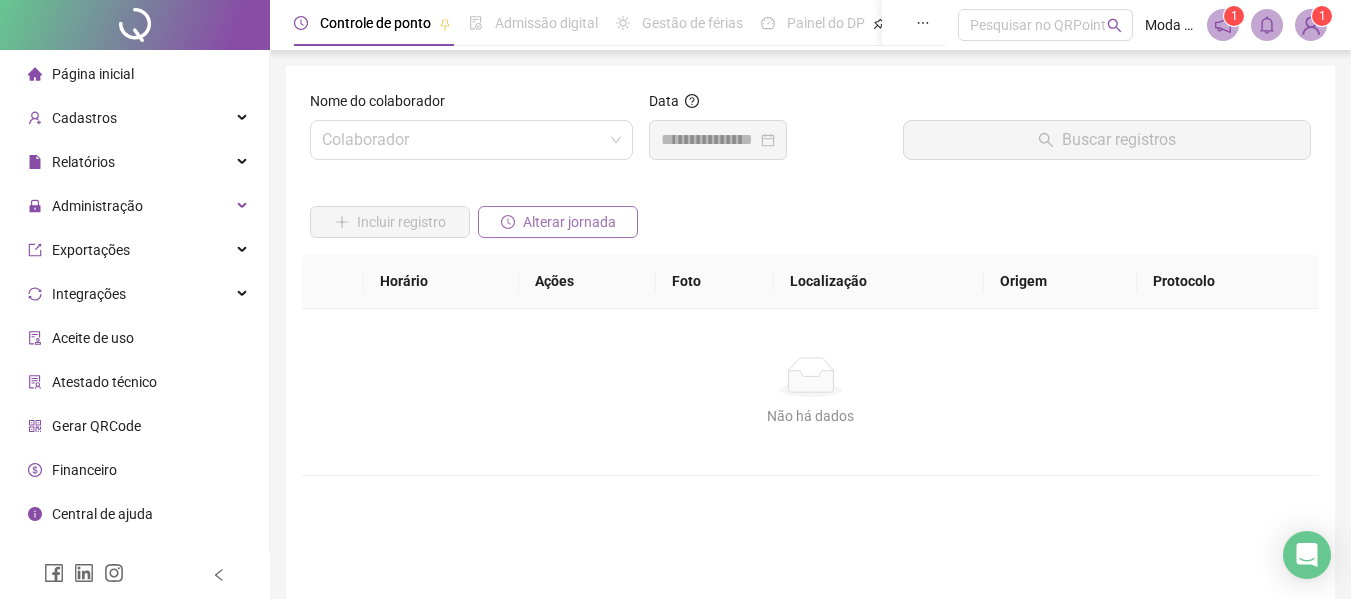 click on "Alterar jornada" at bounding box center (569, 222) 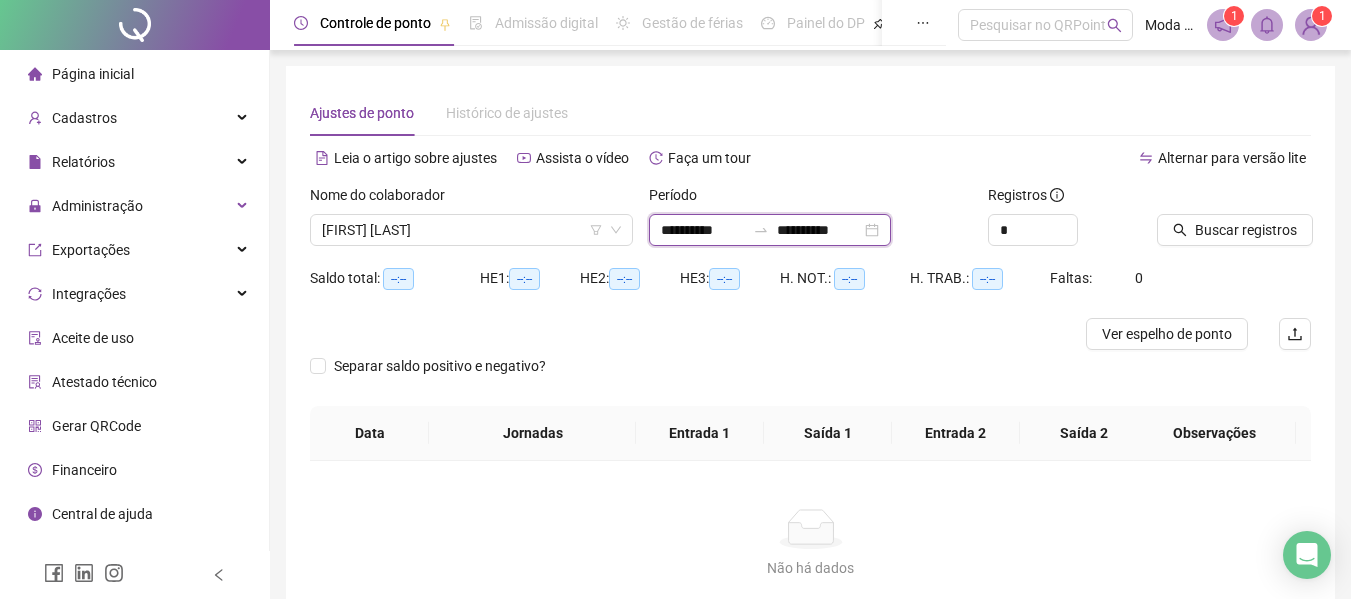click on "**********" at bounding box center (819, 230) 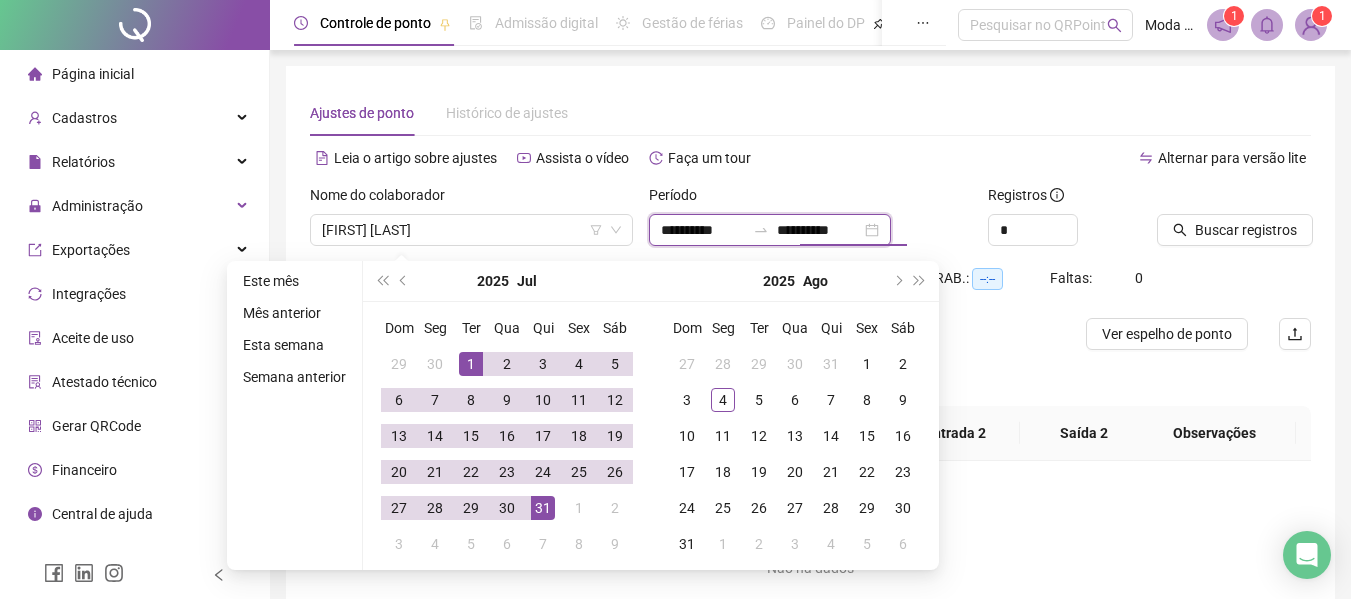 click on "**********" at bounding box center (770, 230) 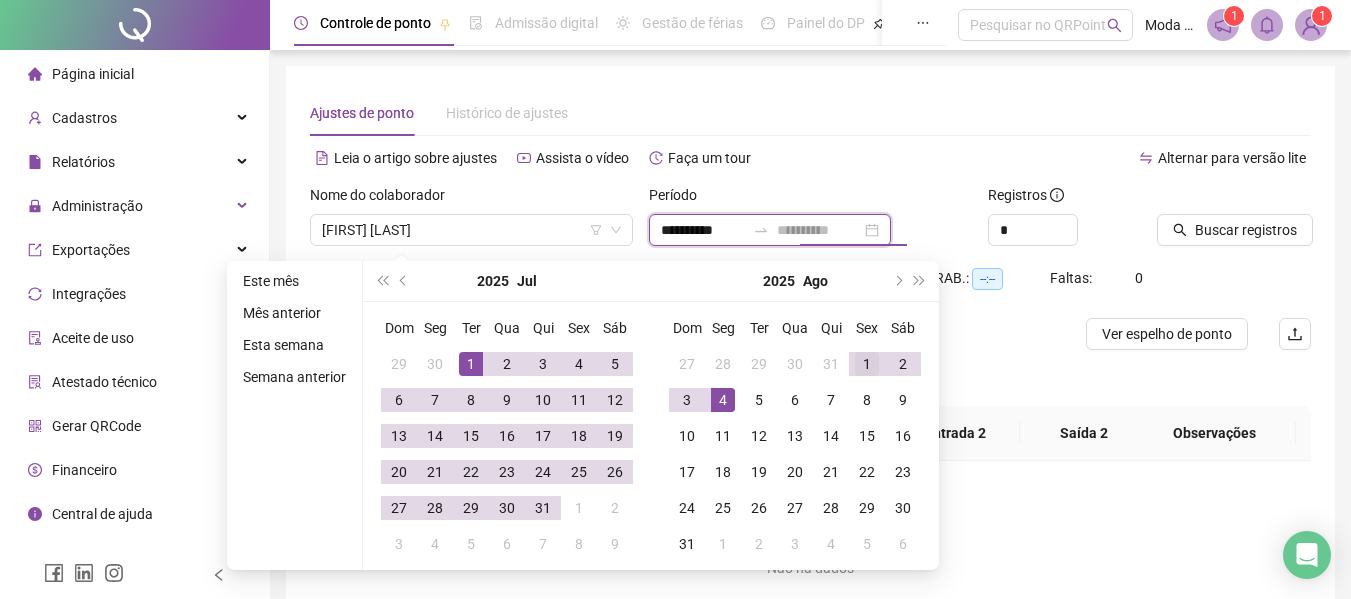 type on "**********" 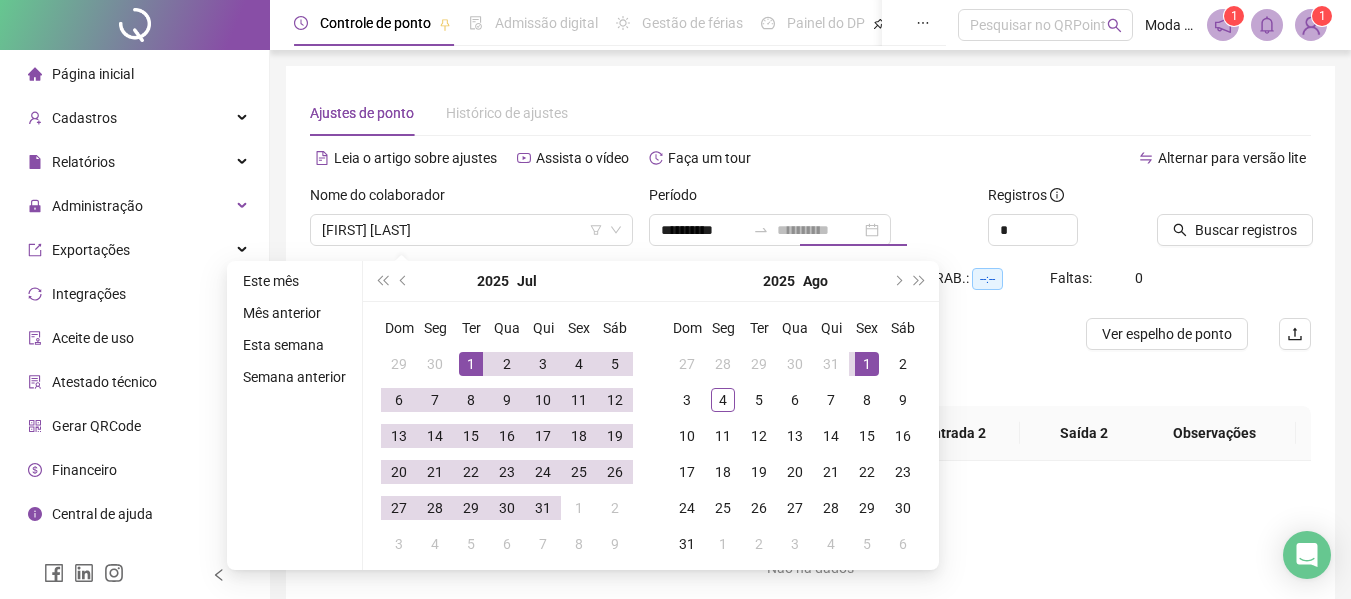 click on "1" at bounding box center [867, 364] 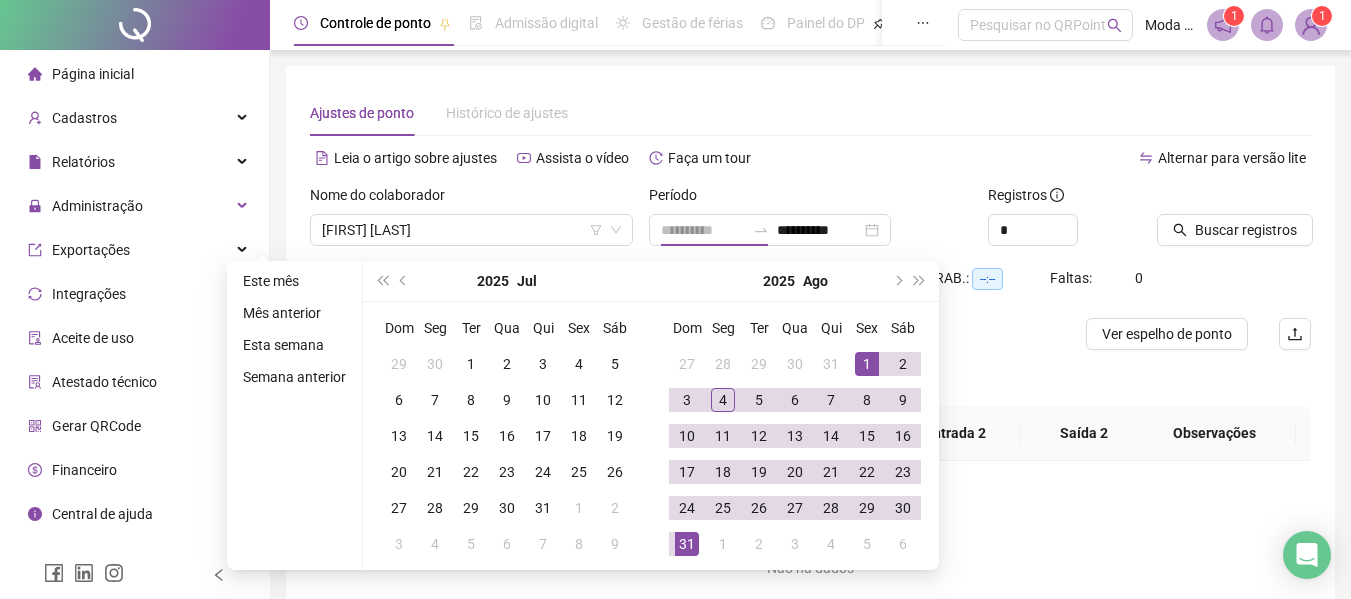 click on "31" at bounding box center [687, 544] 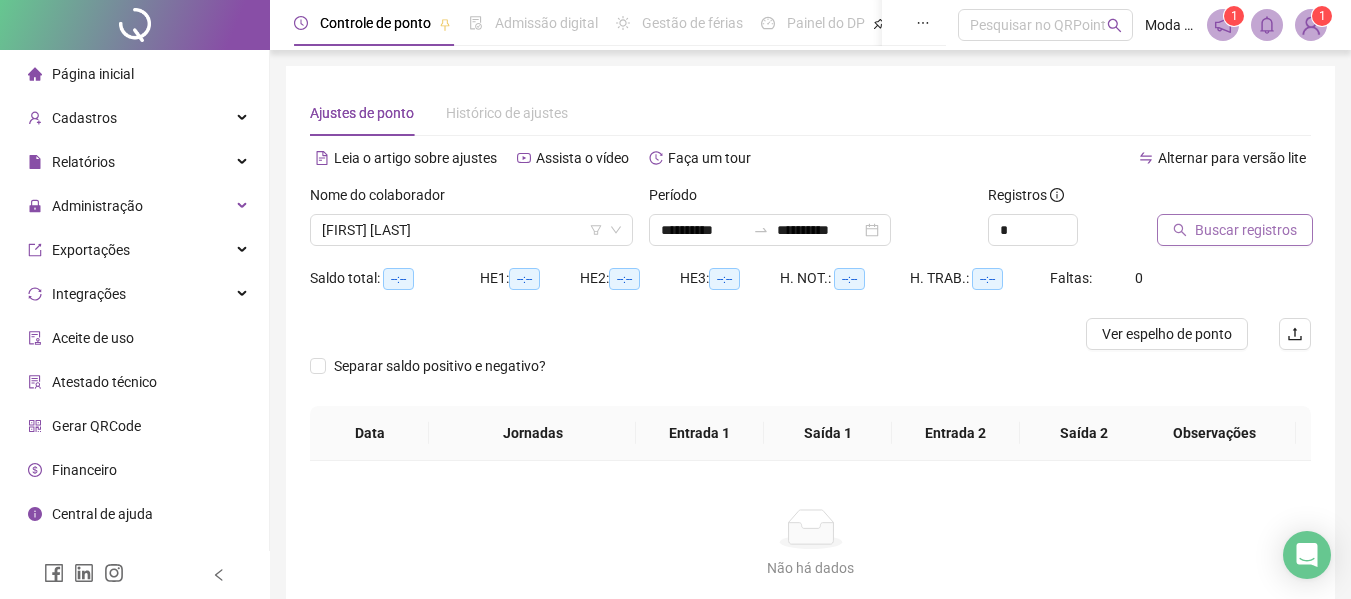 click on "Buscar registros" at bounding box center [1246, 230] 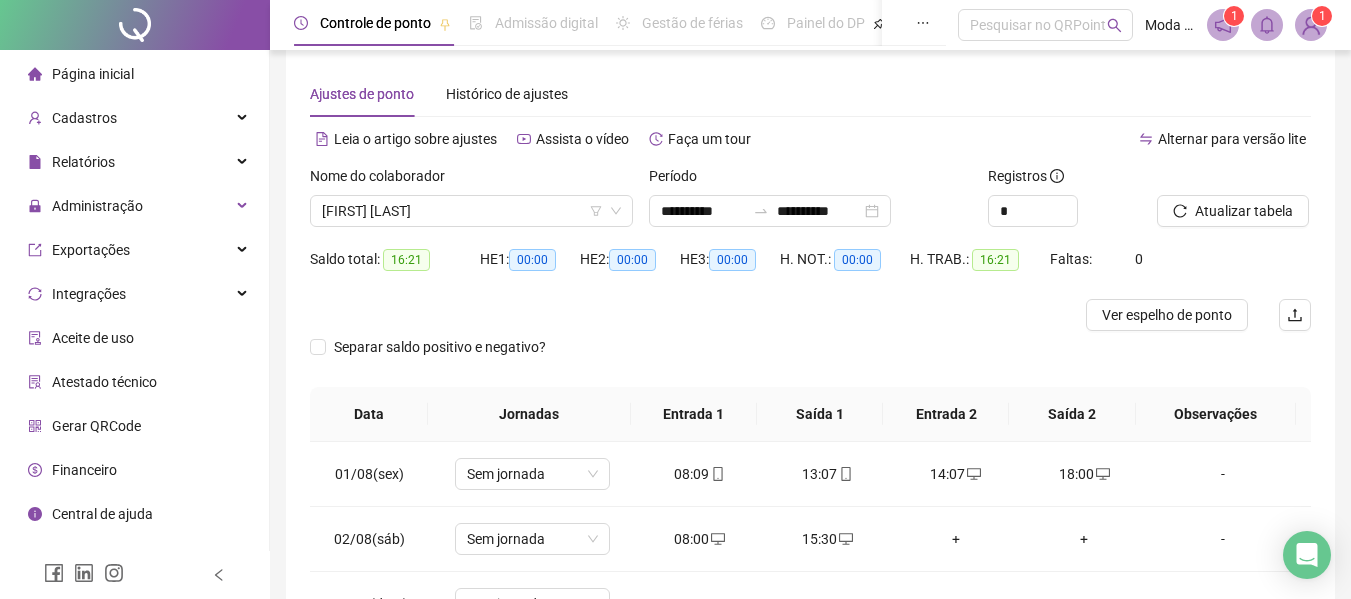 scroll, scrollTop: 0, scrollLeft: 0, axis: both 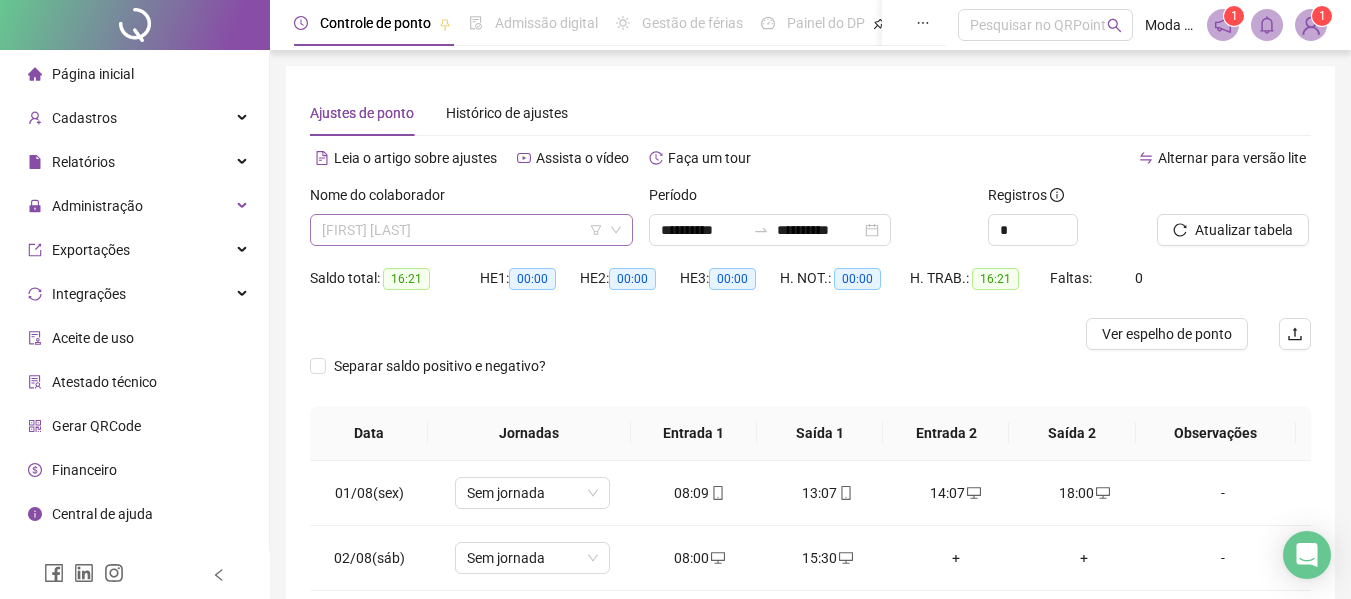 click on "[FIRST] [LAST]" at bounding box center (471, 230) 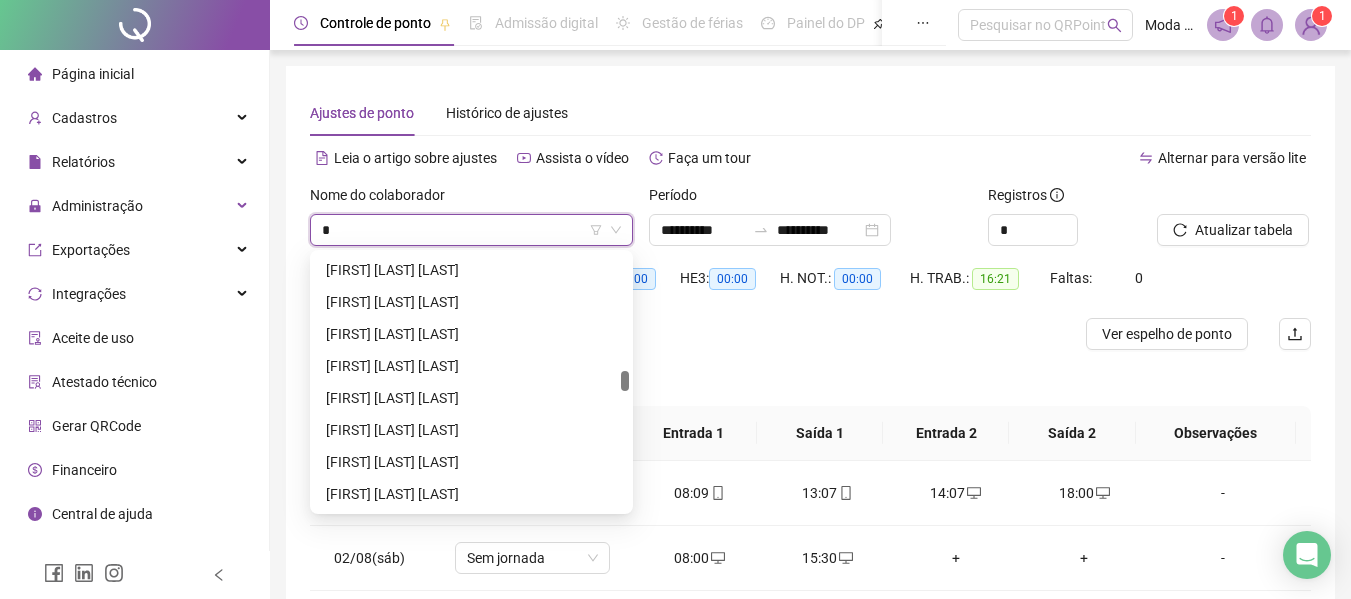 scroll, scrollTop: 1920, scrollLeft: 0, axis: vertical 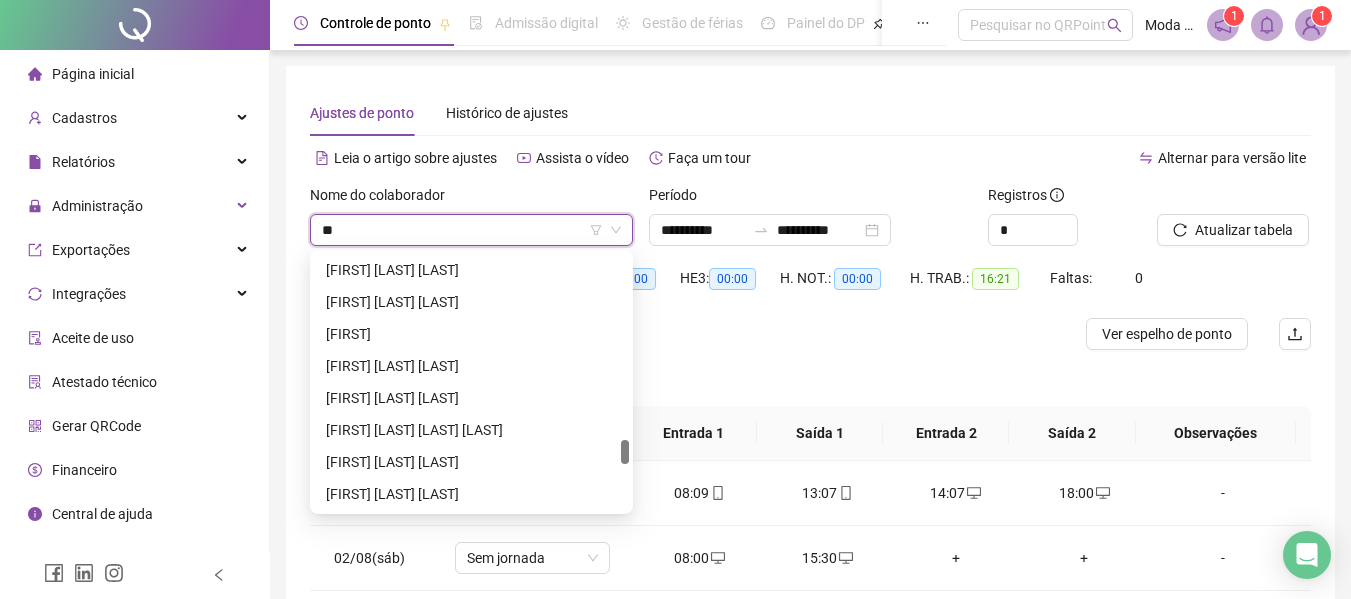 type on "***" 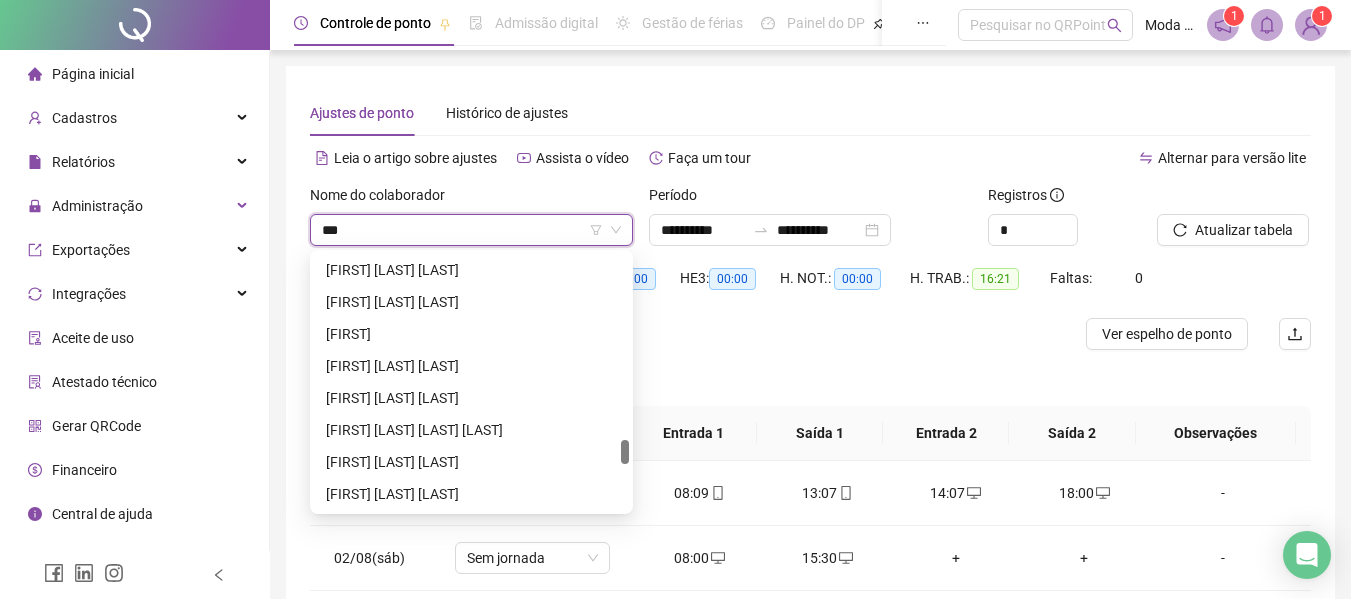scroll, scrollTop: 0, scrollLeft: 0, axis: both 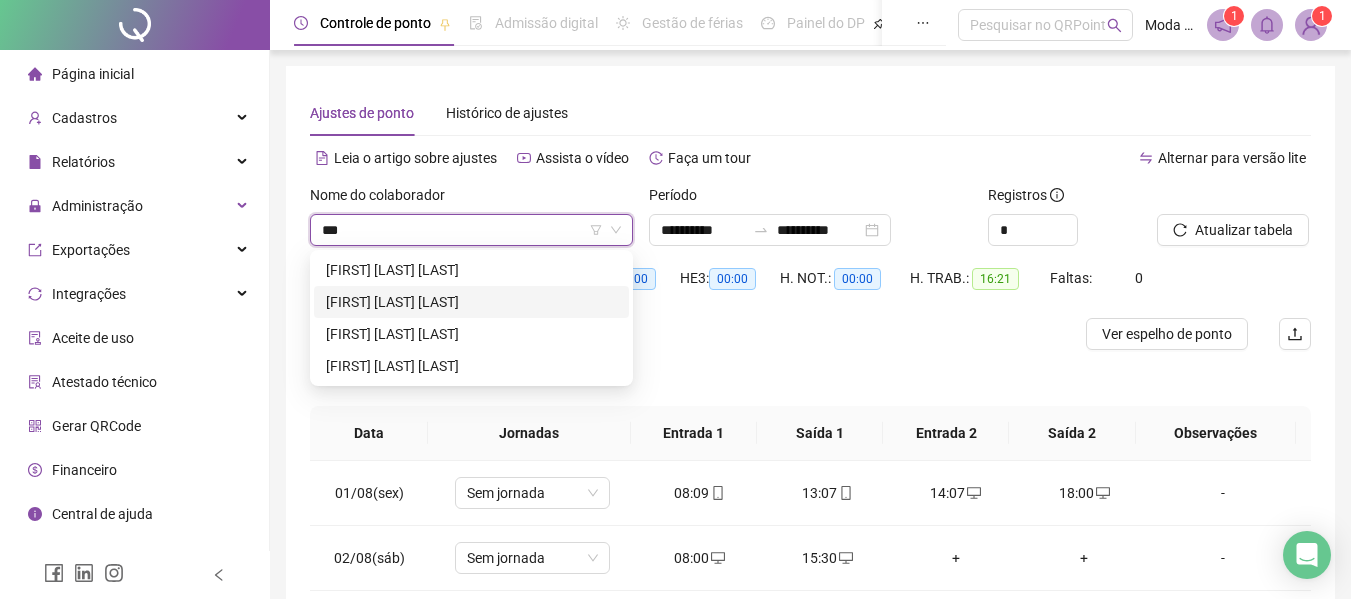 click on "[FIRST] [LAST] [LAST]" at bounding box center [471, 334] 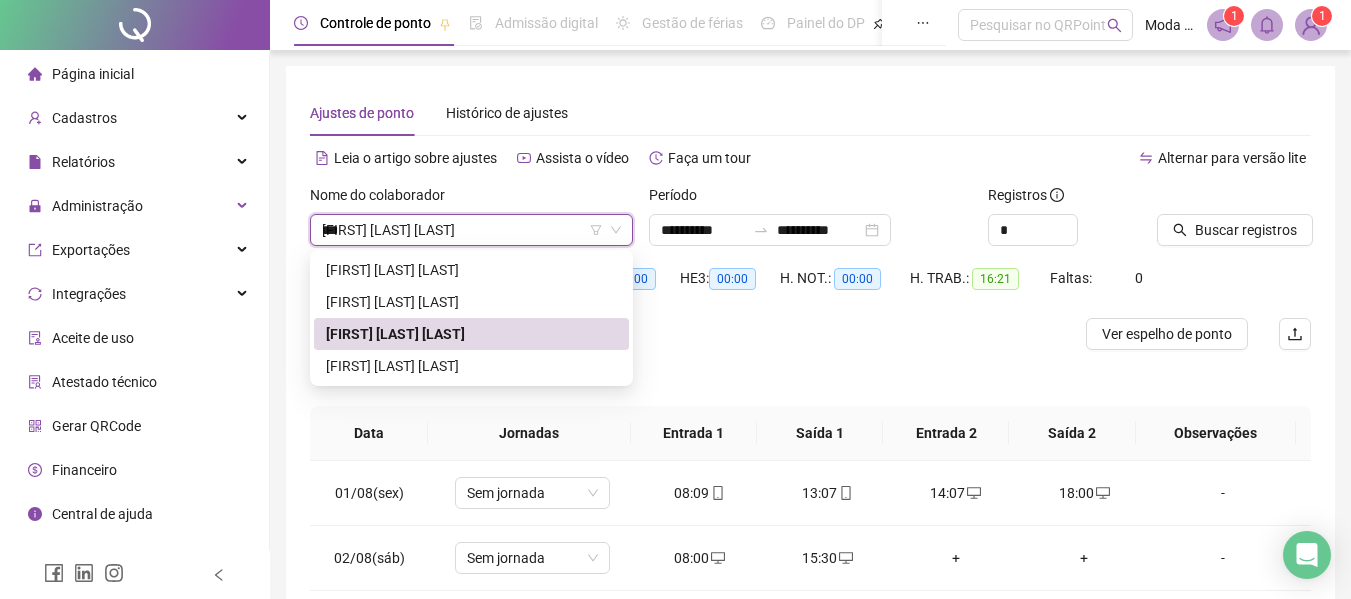 type 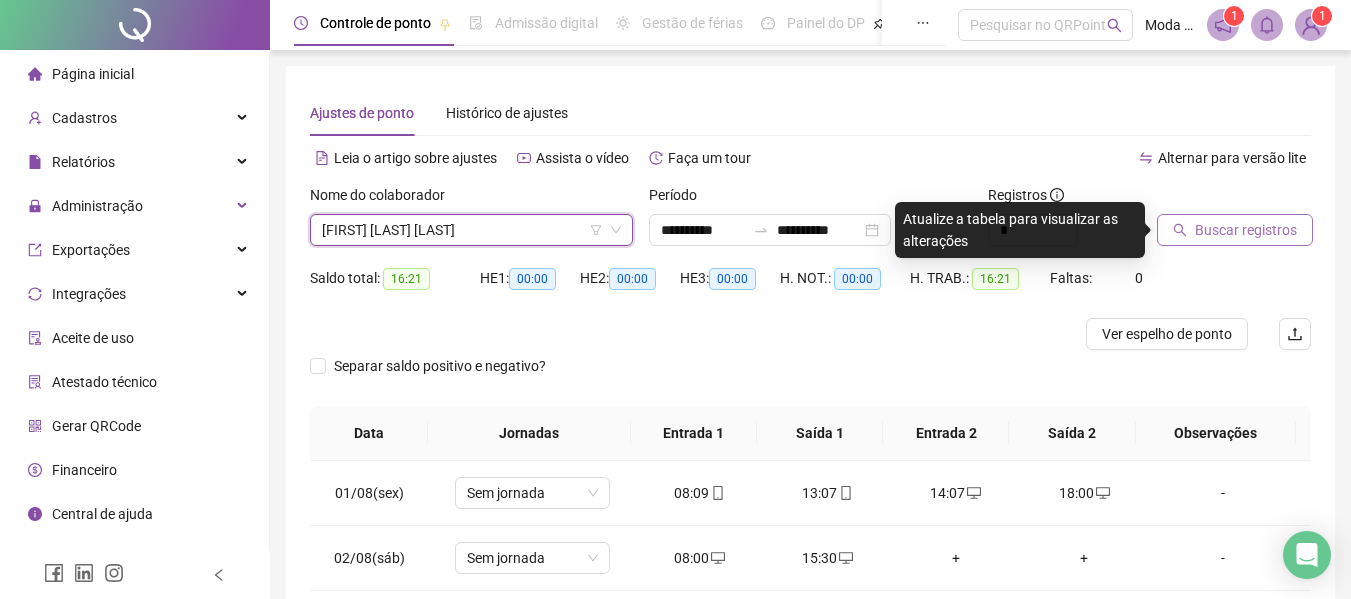 click on "Buscar registros" at bounding box center (1246, 230) 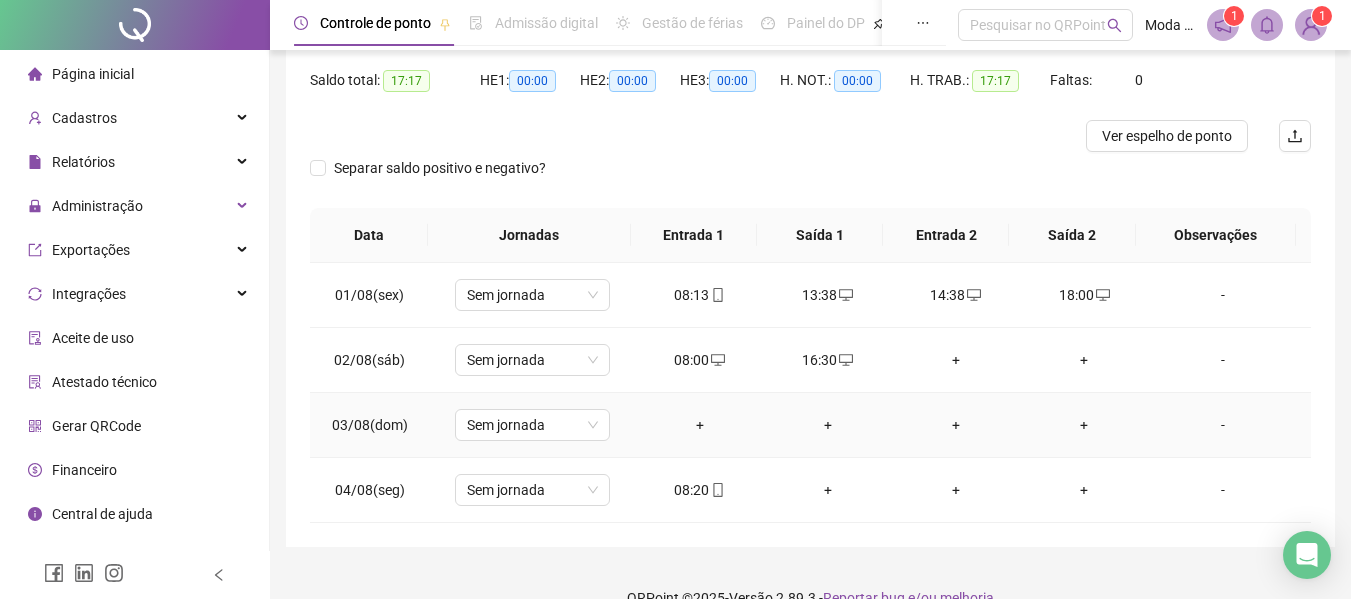 scroll, scrollTop: 200, scrollLeft: 0, axis: vertical 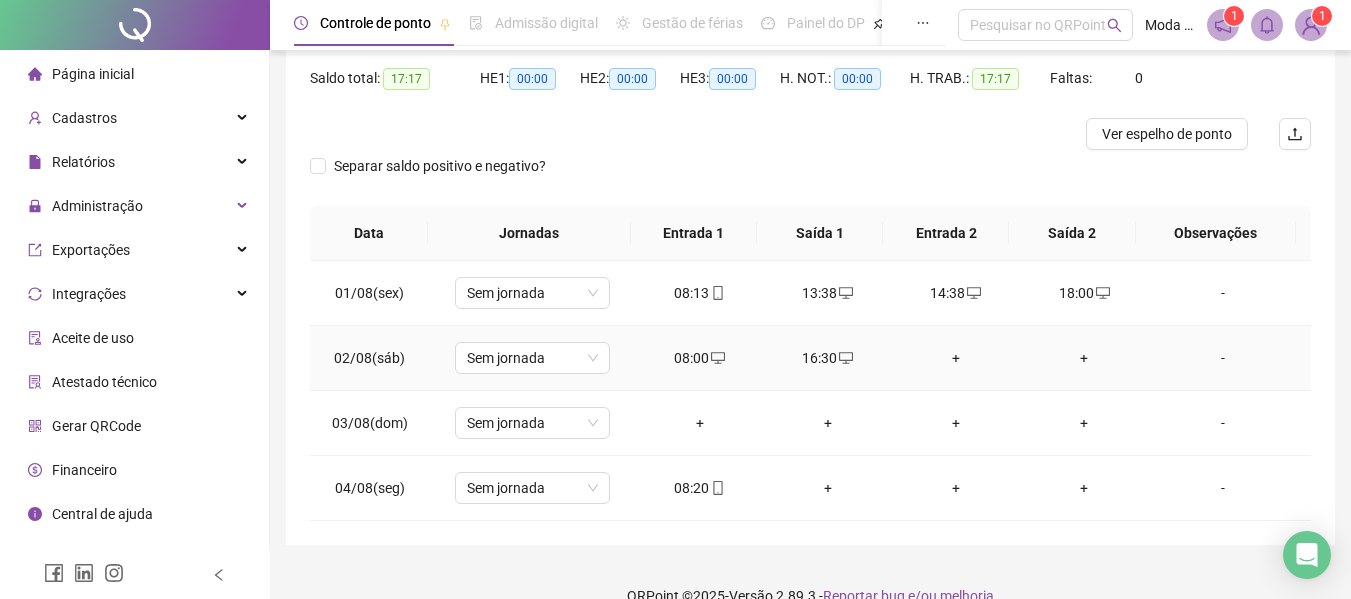 click 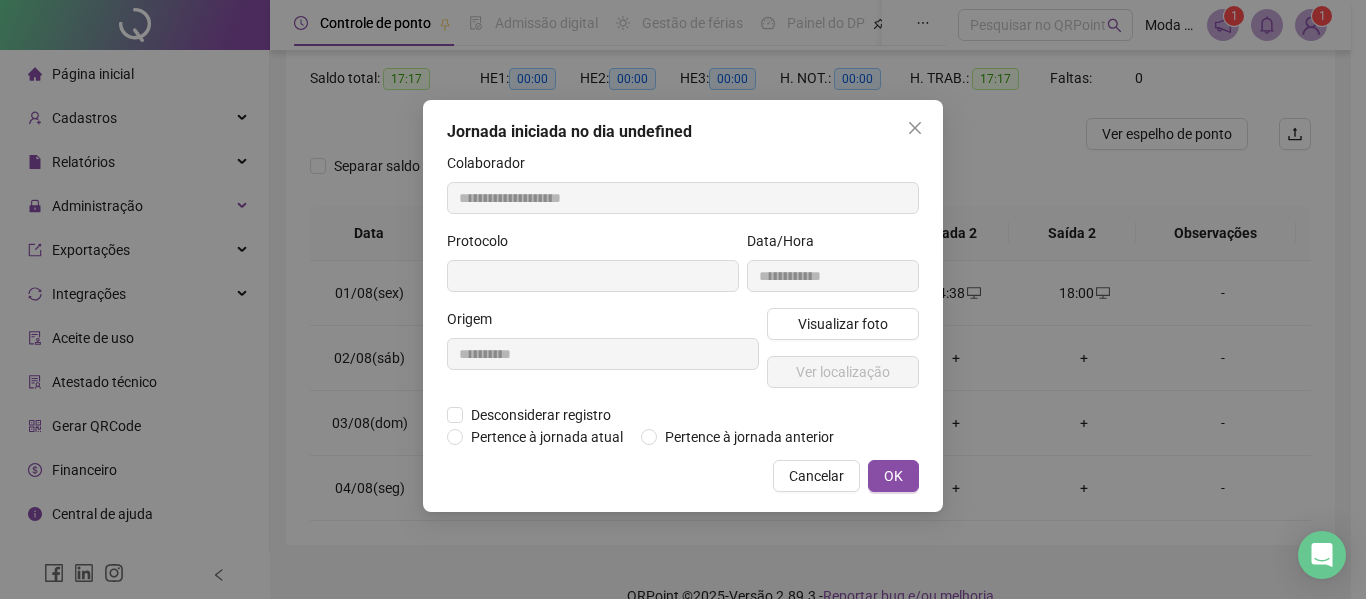 type on "**********" 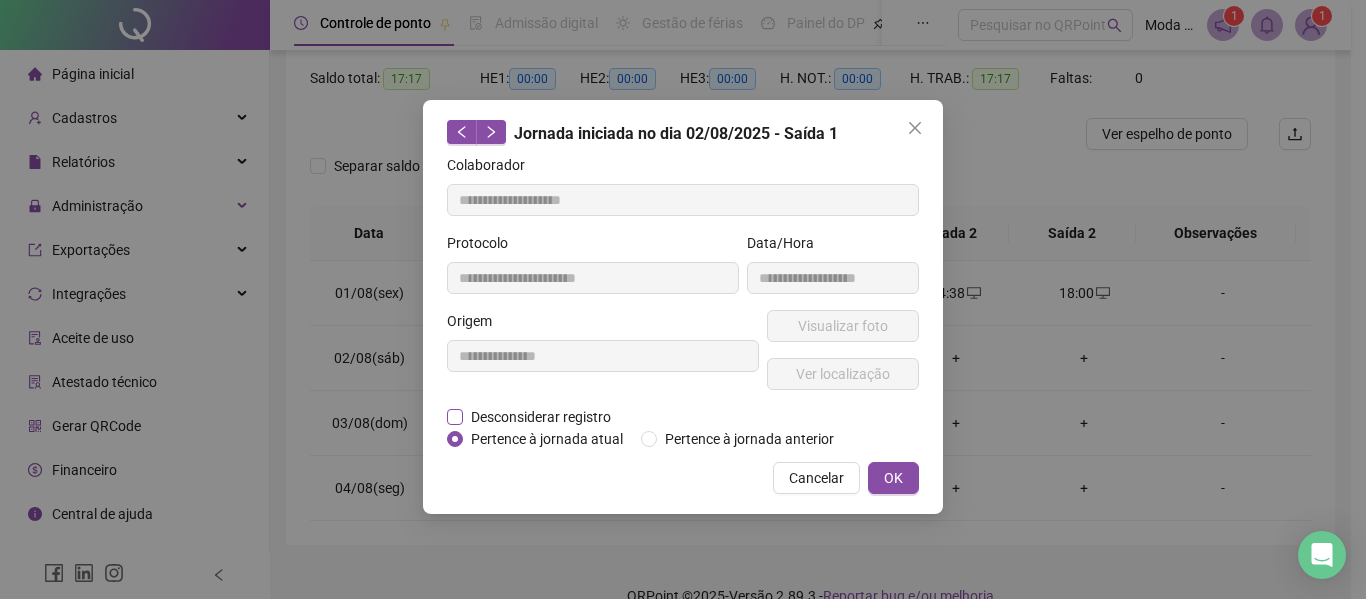 click on "Desconsiderar registro" at bounding box center (541, 417) 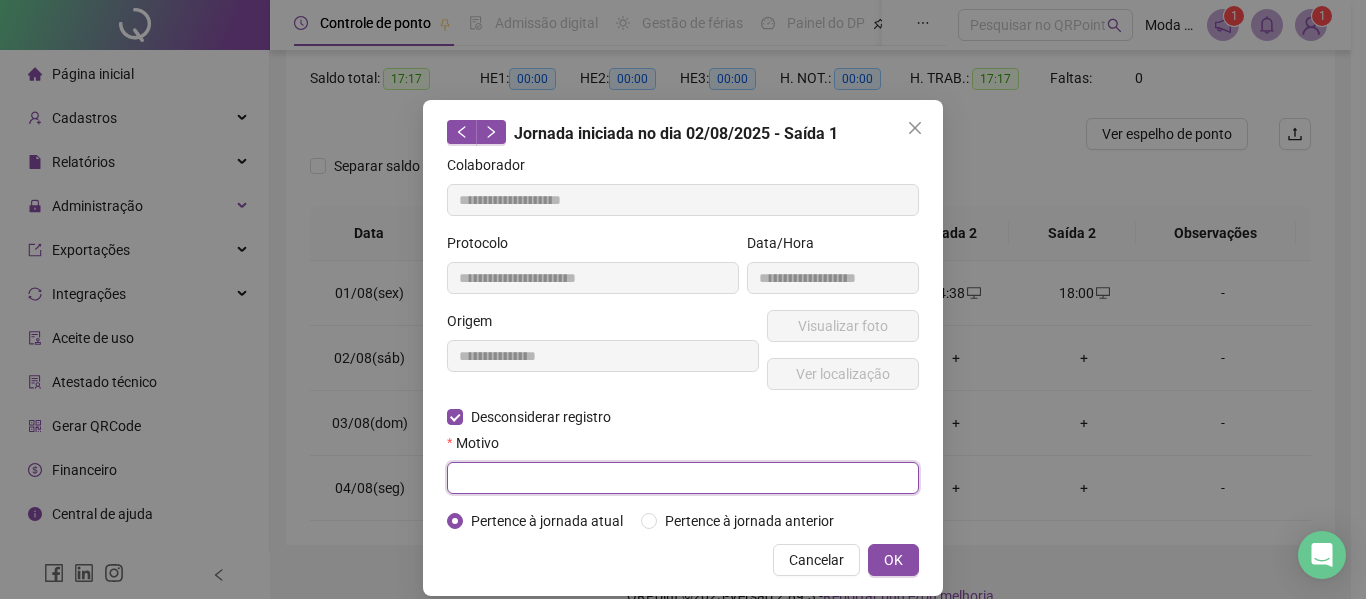 click at bounding box center [683, 478] 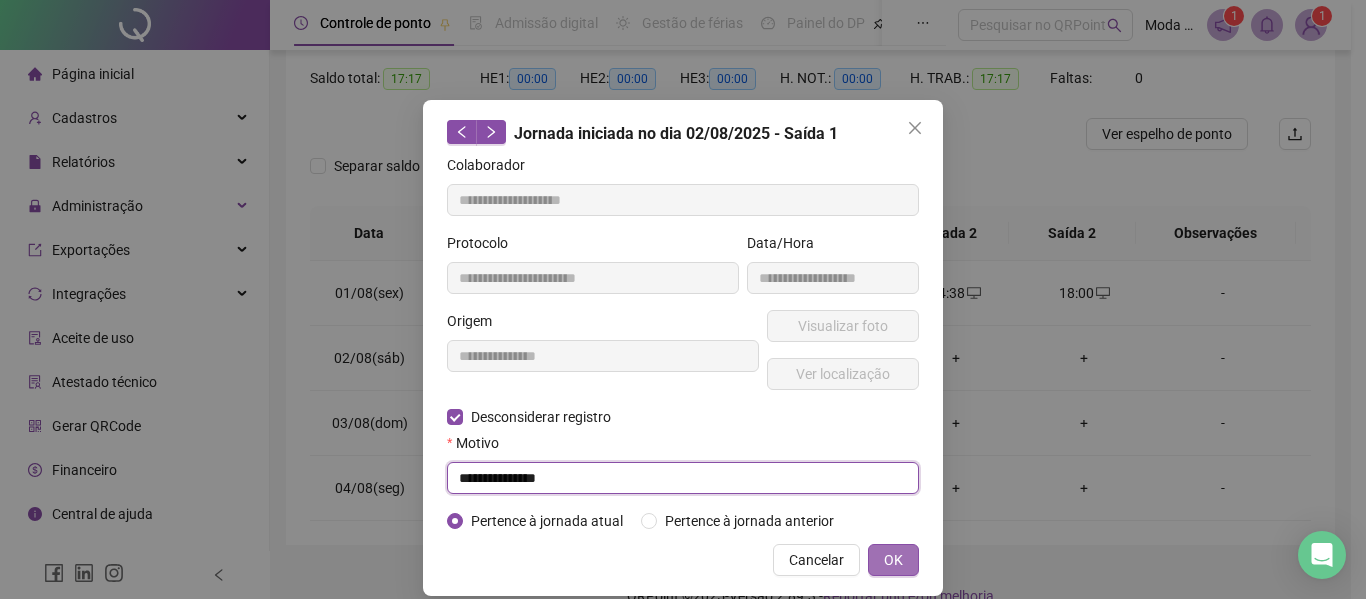 type on "**********" 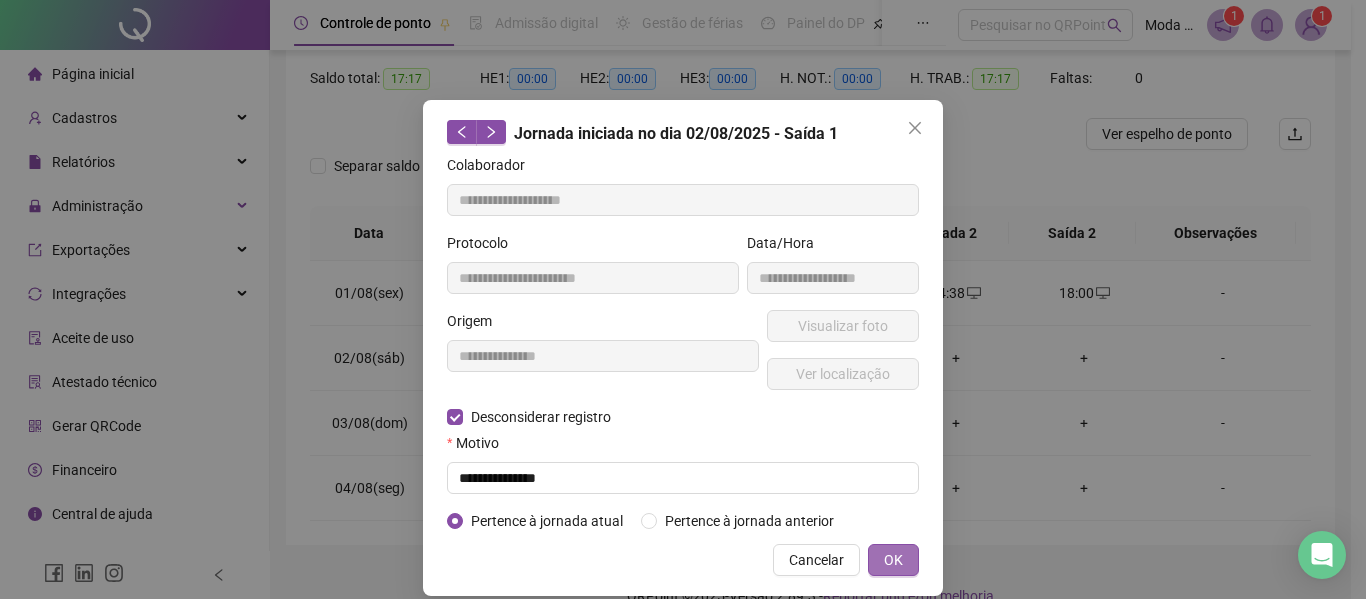 click on "OK" at bounding box center (893, 560) 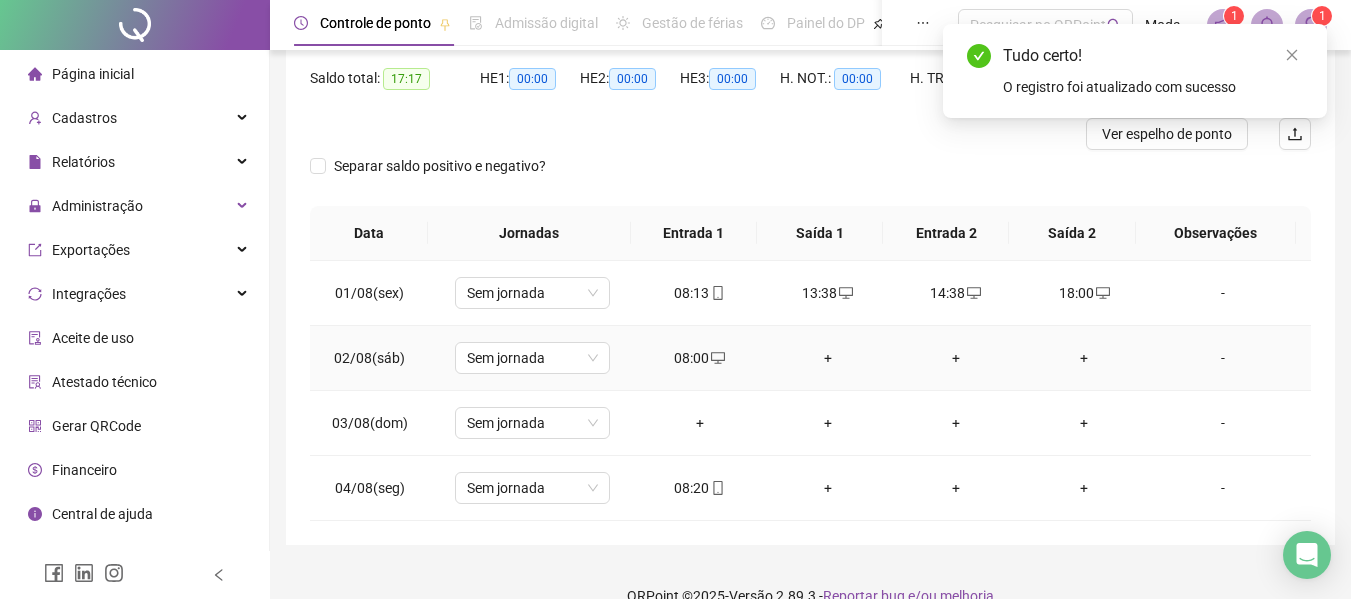 click on "+" at bounding box center (828, 358) 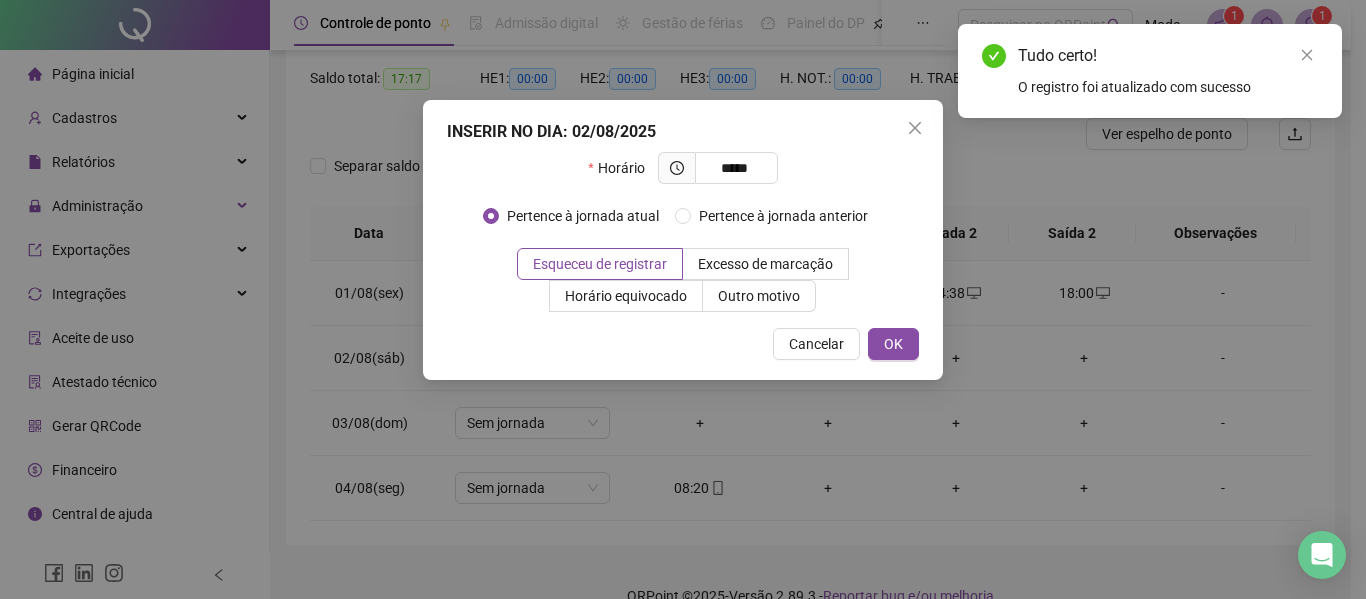 type on "*****" 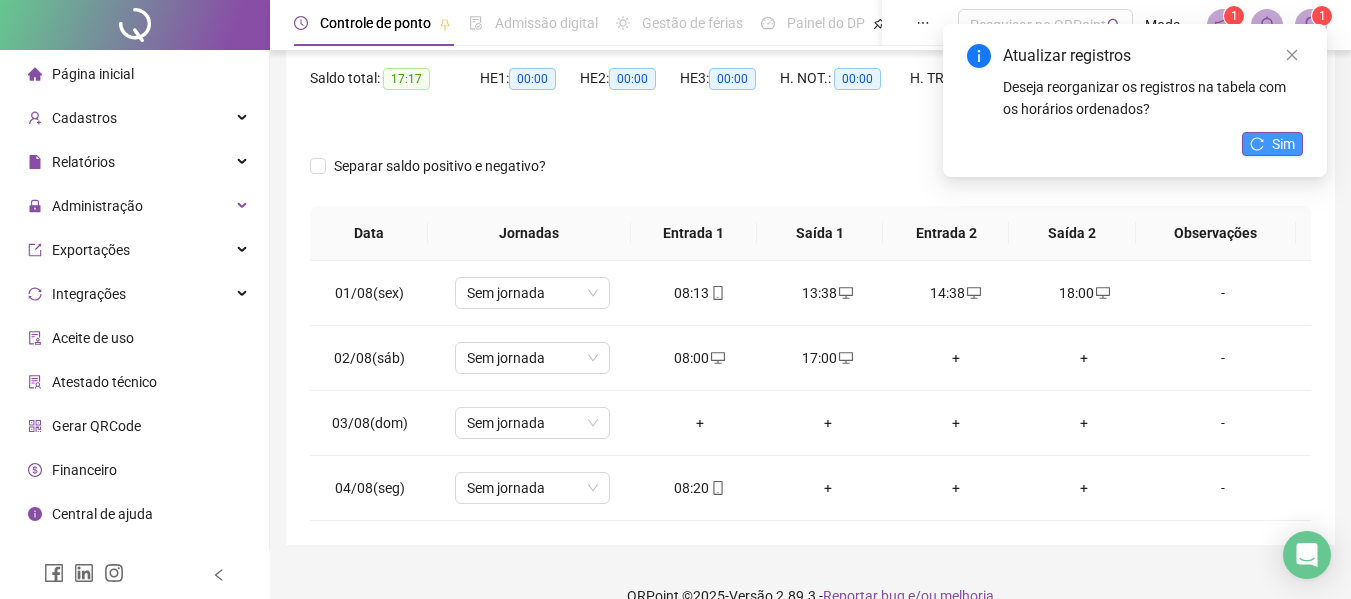 click on "Sim" at bounding box center (1283, 144) 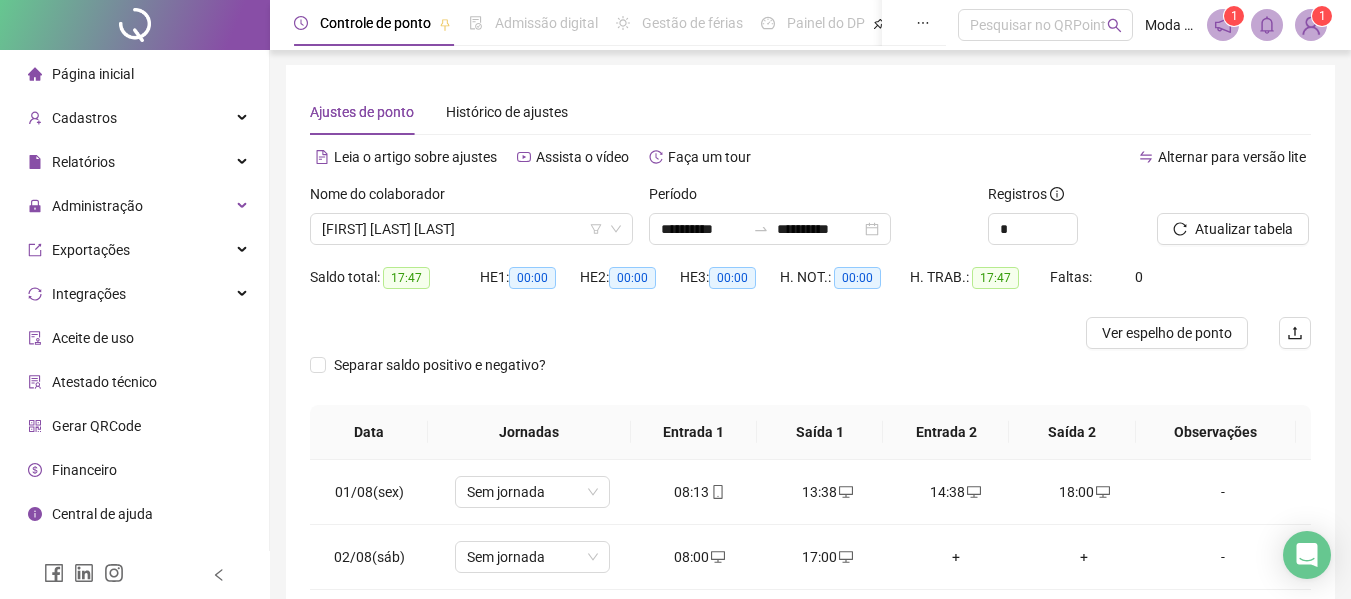 scroll, scrollTop: 0, scrollLeft: 0, axis: both 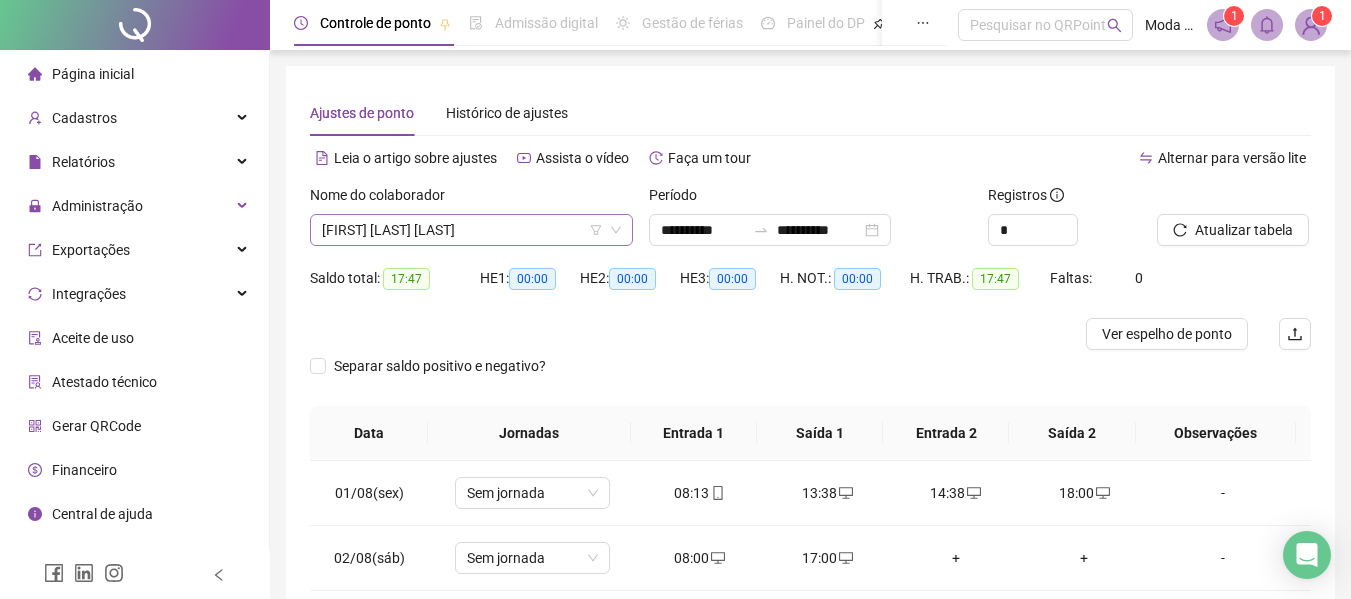 click on "[FIRST] [LAST] [LAST]" at bounding box center [471, 230] 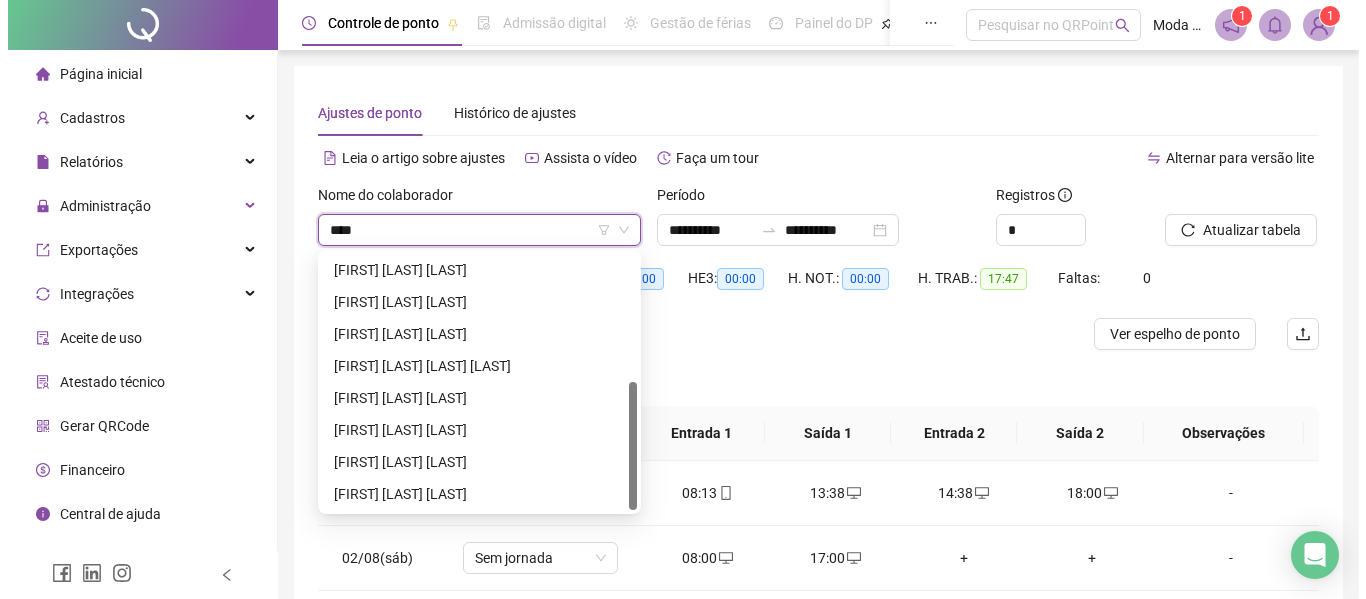 scroll, scrollTop: 0, scrollLeft: 0, axis: both 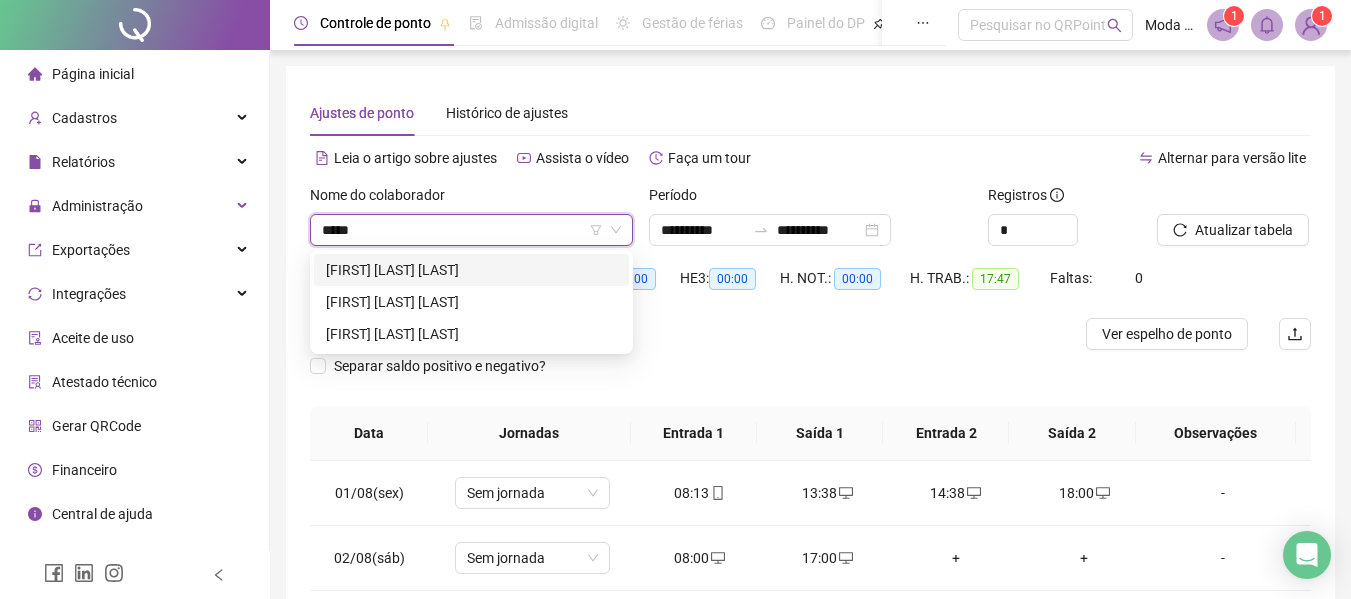 type on "******" 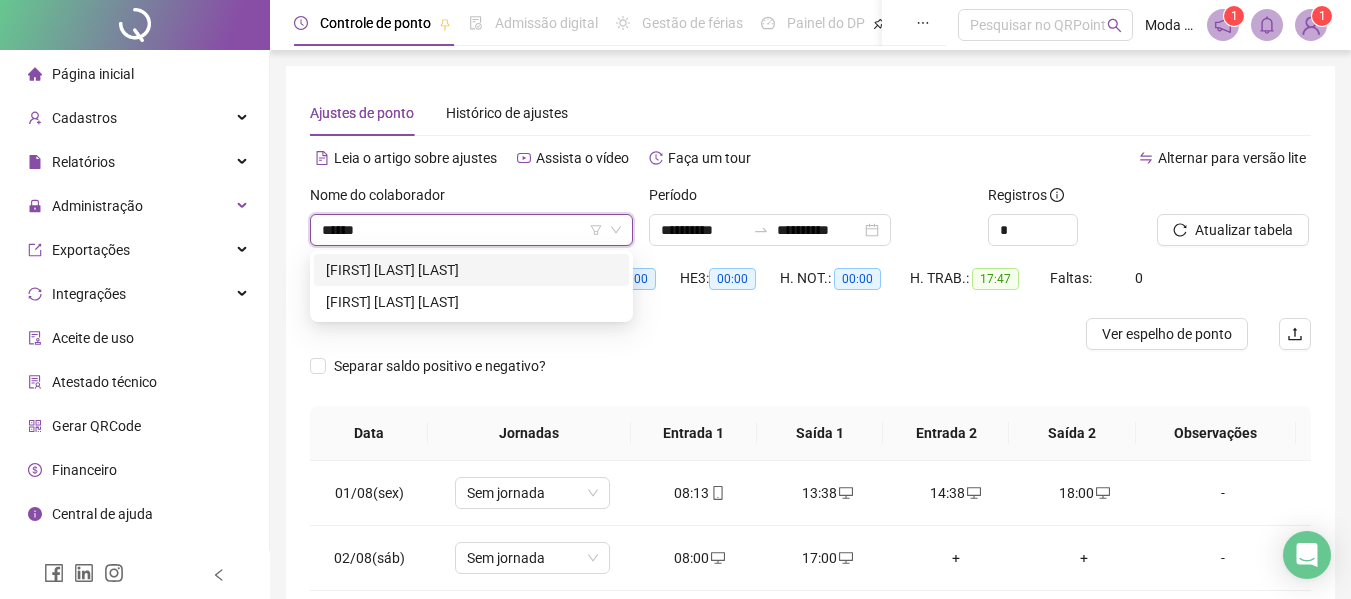 click on "[FIRST] [LAST] [LAST]" at bounding box center [471, 270] 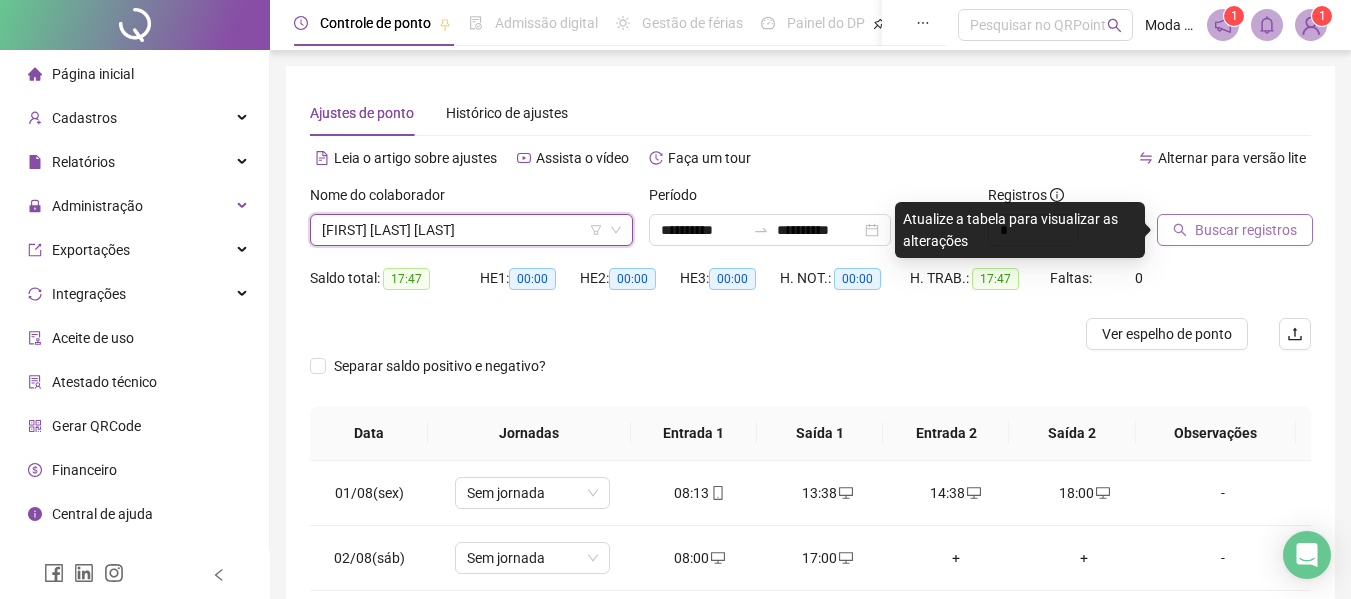 click on "Buscar registros" at bounding box center (1246, 230) 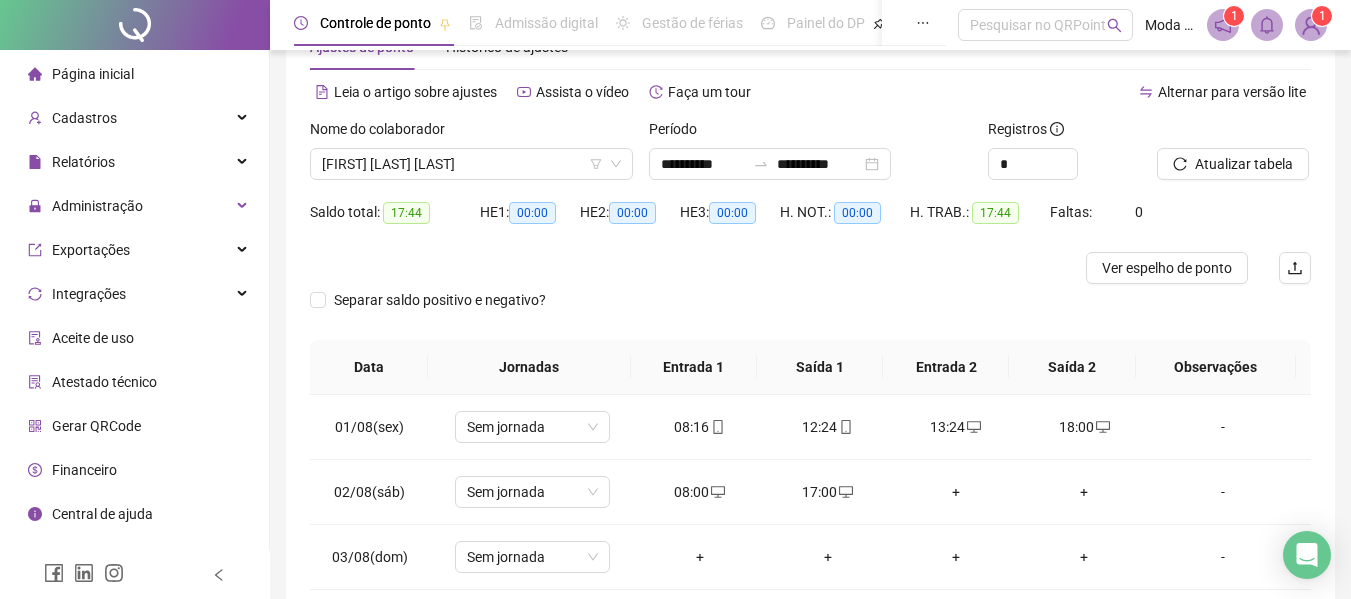 scroll, scrollTop: 0, scrollLeft: 0, axis: both 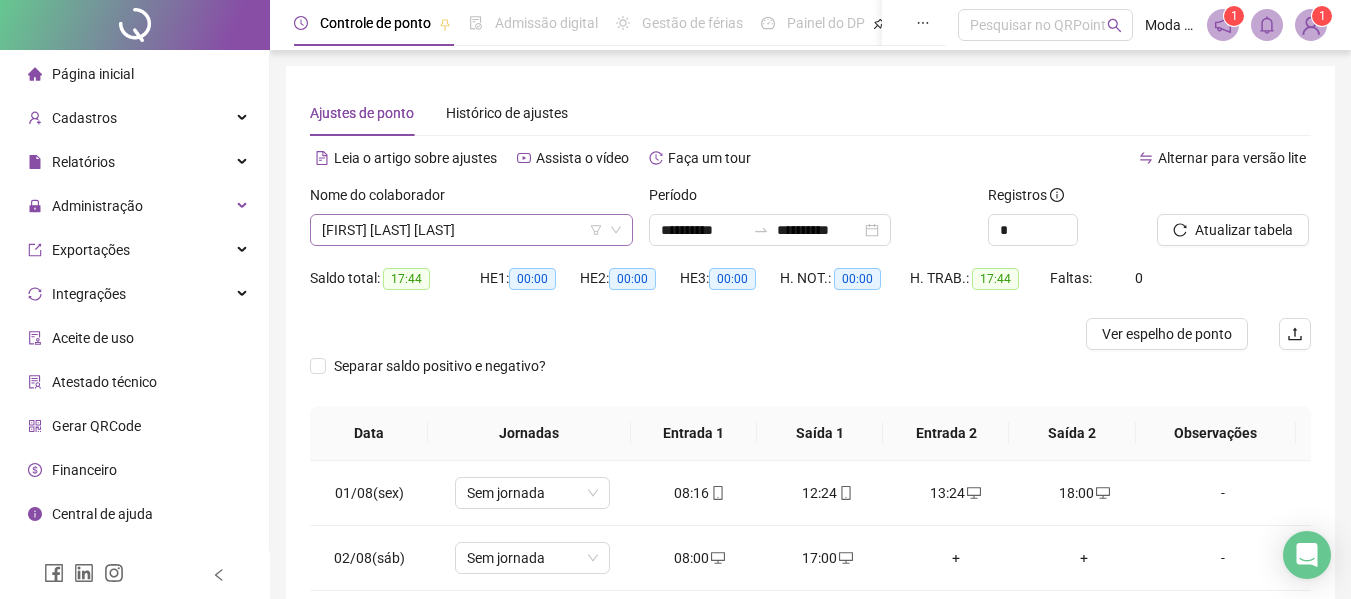 click on "[FIRST] [LAST] [LAST]" at bounding box center [471, 230] 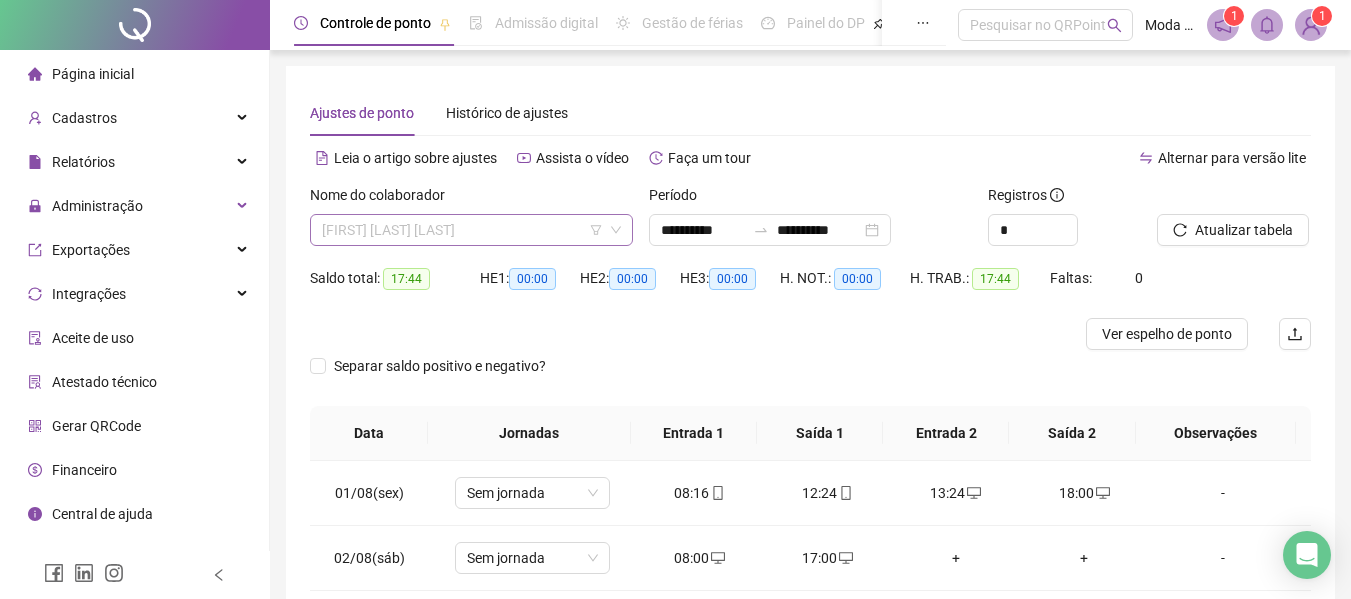 scroll, scrollTop: 480, scrollLeft: 0, axis: vertical 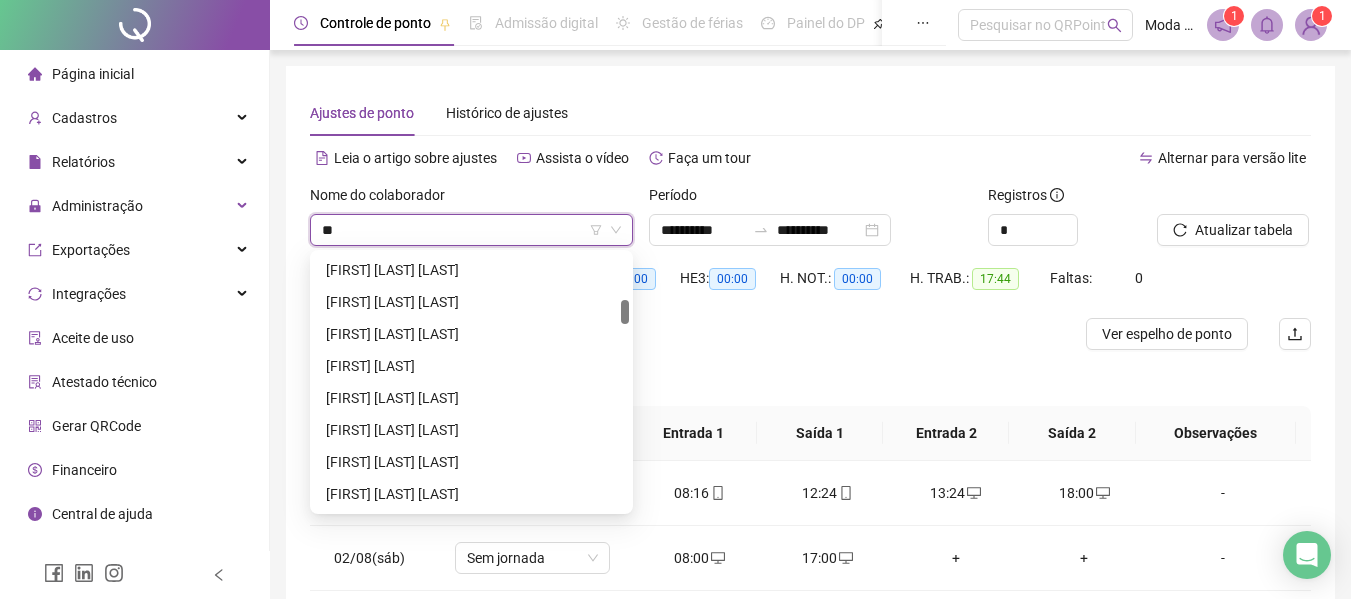type on "***" 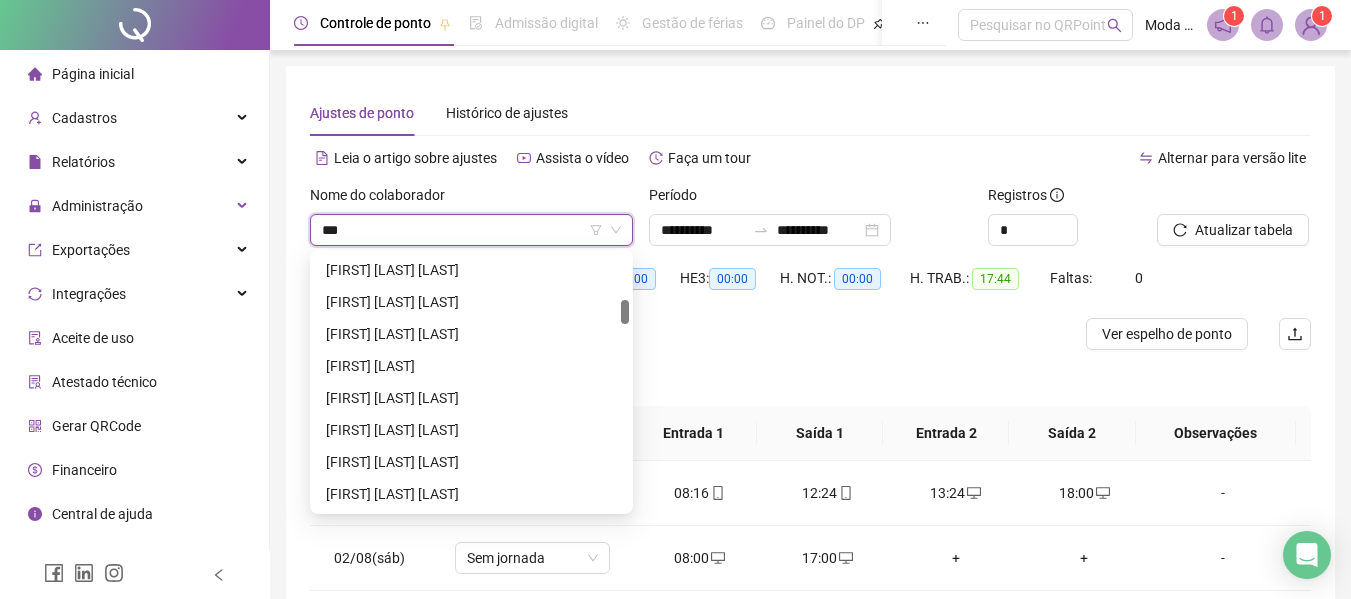 scroll, scrollTop: 0, scrollLeft: 0, axis: both 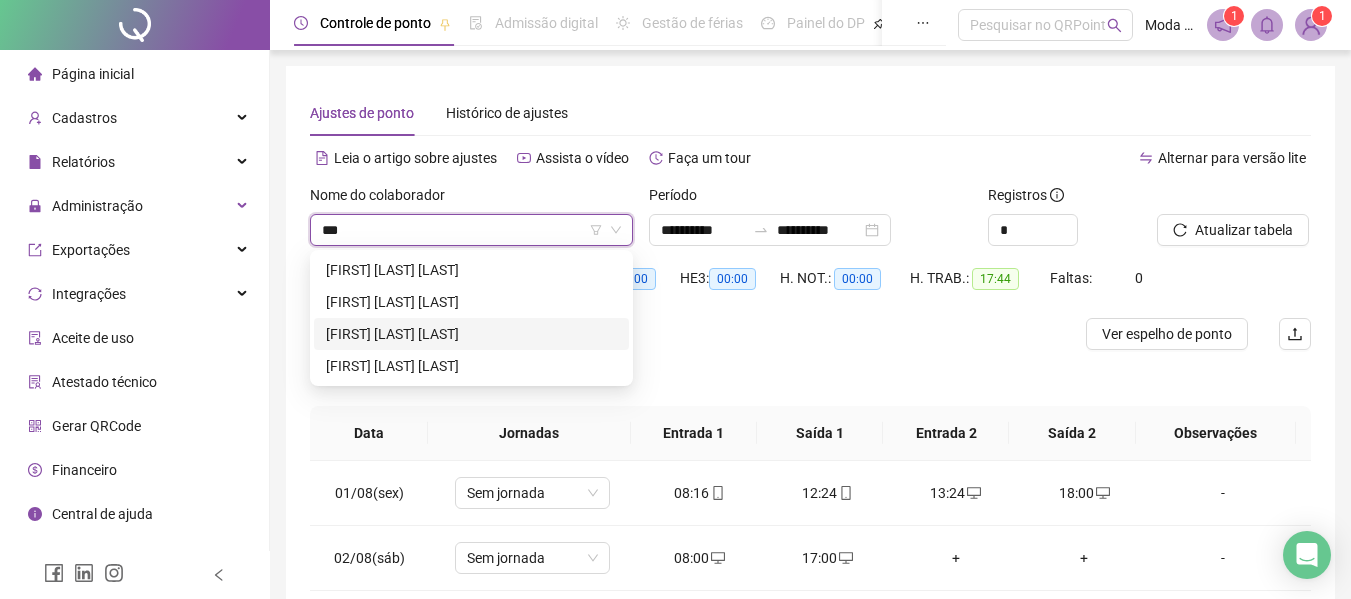 click on "[FIRST] [LAST] [LAST]" at bounding box center [471, 334] 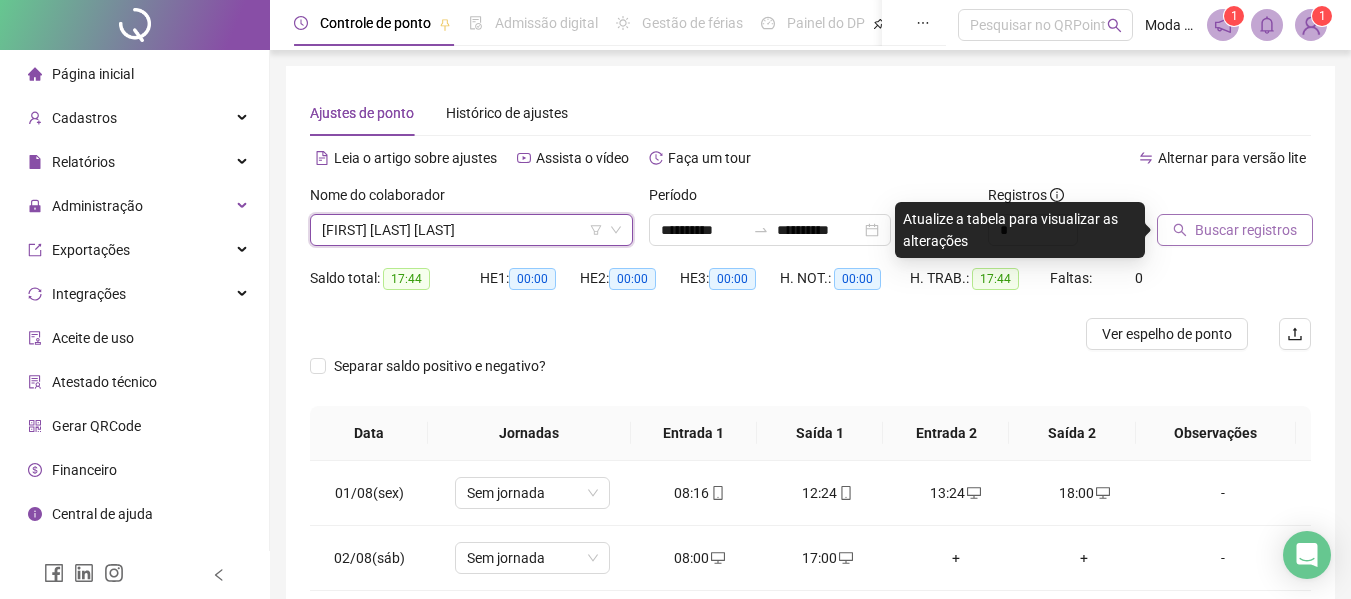 click on "Buscar registros" at bounding box center (1246, 230) 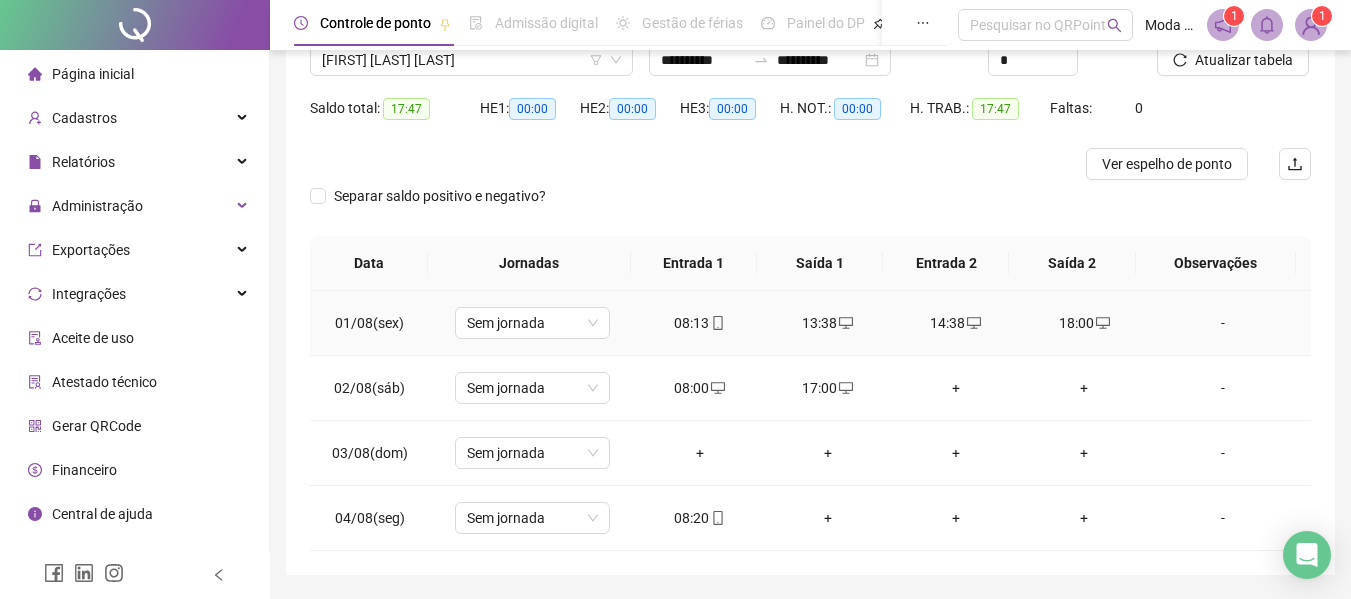 scroll, scrollTop: 232, scrollLeft: 0, axis: vertical 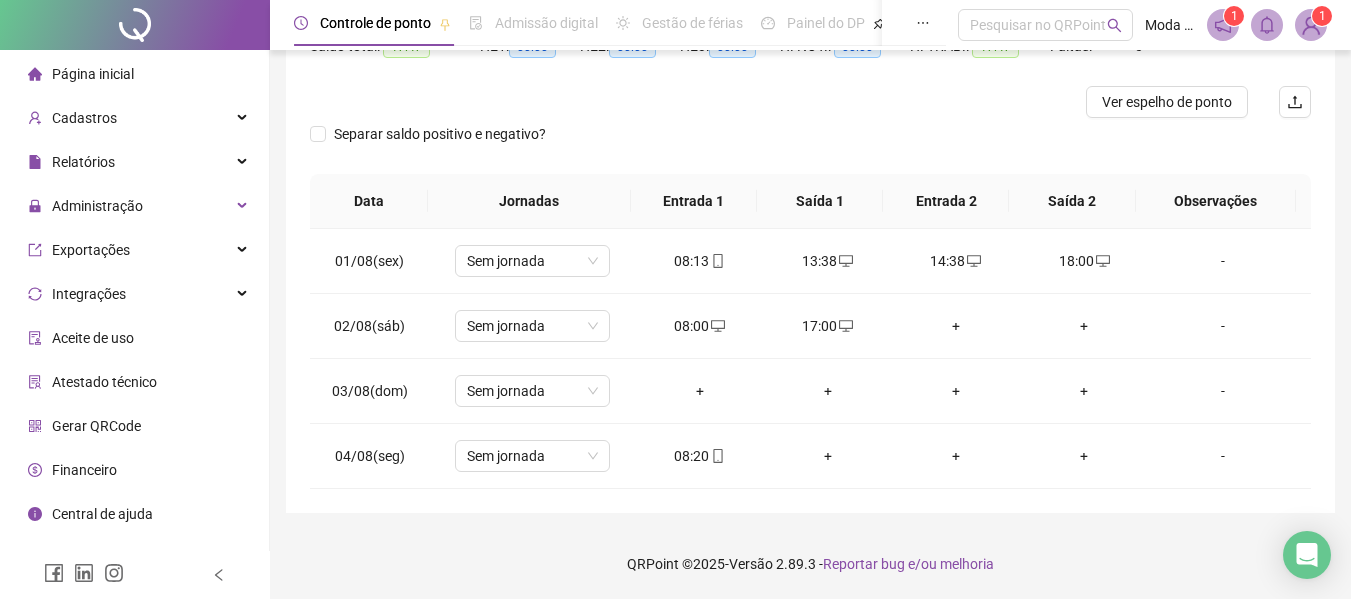 drag, startPoint x: 1080, startPoint y: 131, endPoint x: 1007, endPoint y: 180, distance: 87.92042 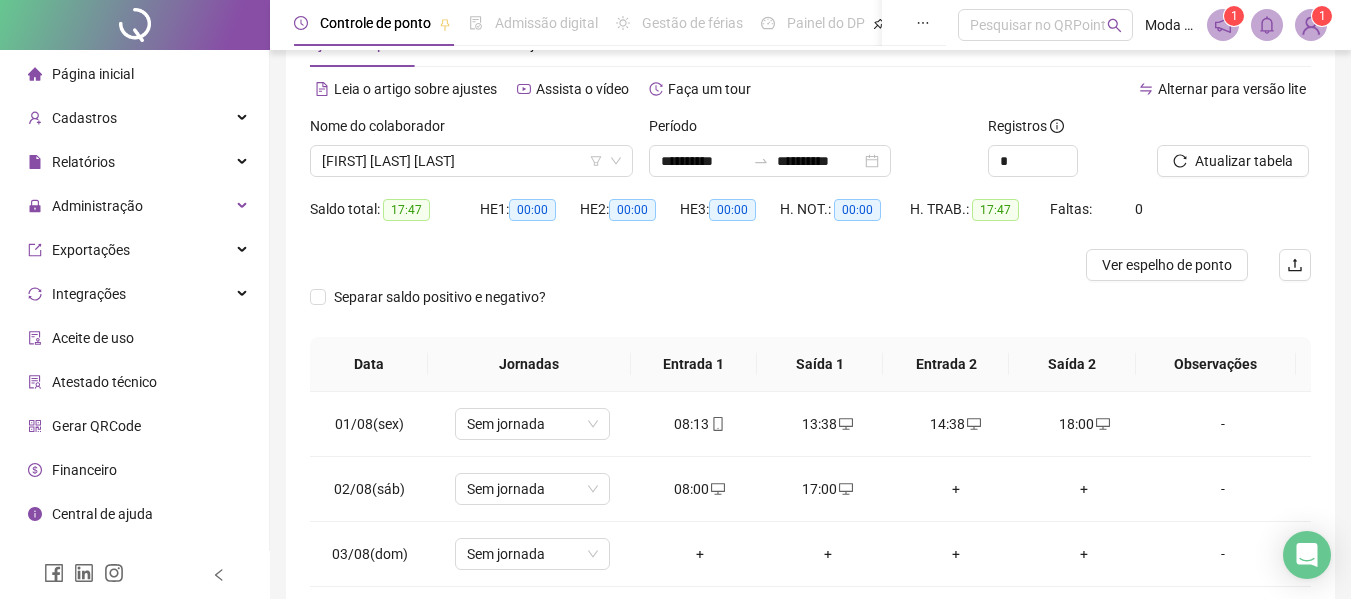 scroll, scrollTop: 0, scrollLeft: 0, axis: both 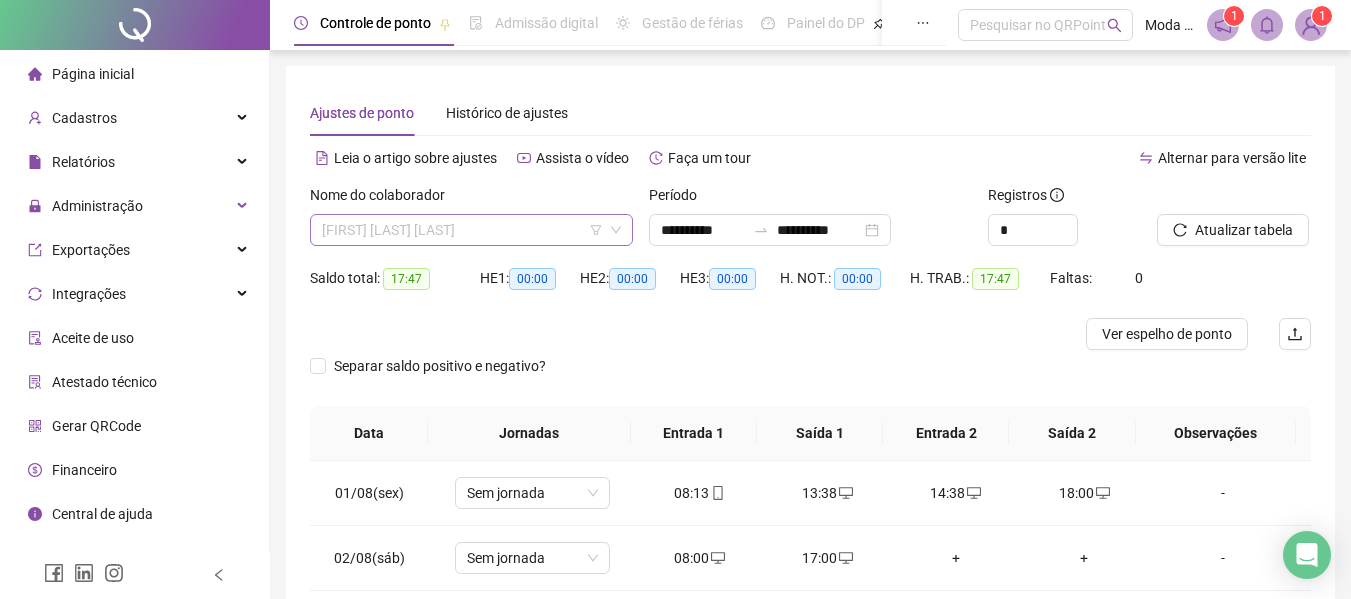 drag, startPoint x: 1007, startPoint y: 180, endPoint x: 443, endPoint y: 225, distance: 565.79236 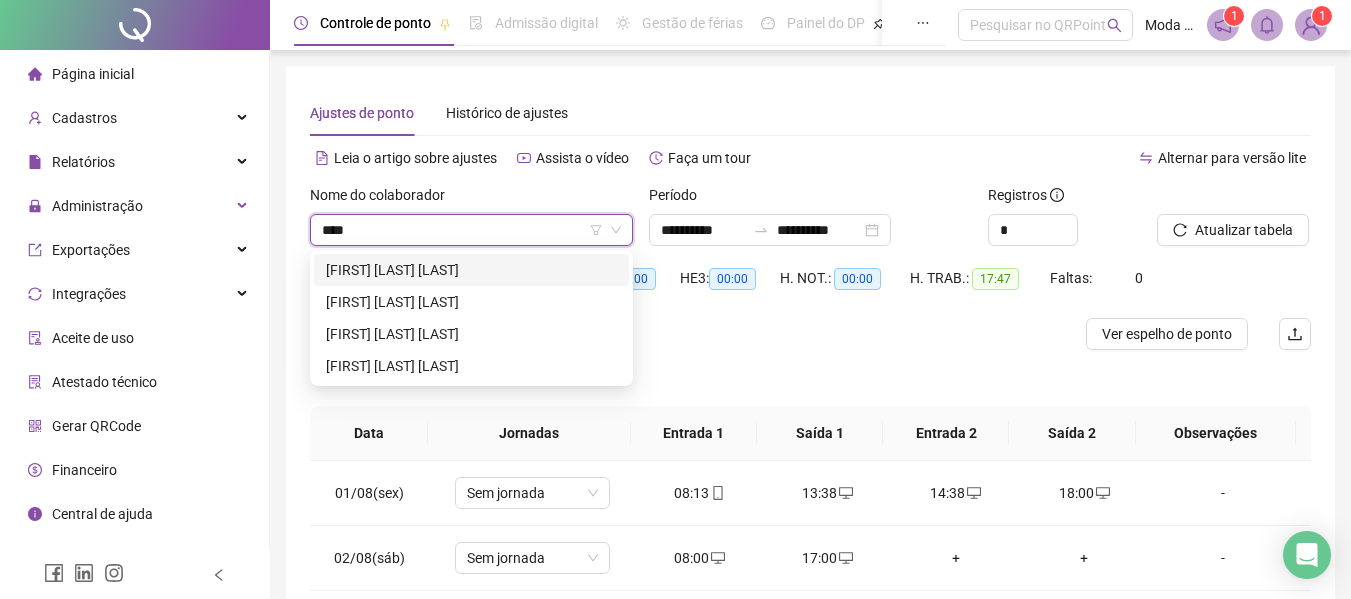 scroll, scrollTop: 0, scrollLeft: 0, axis: both 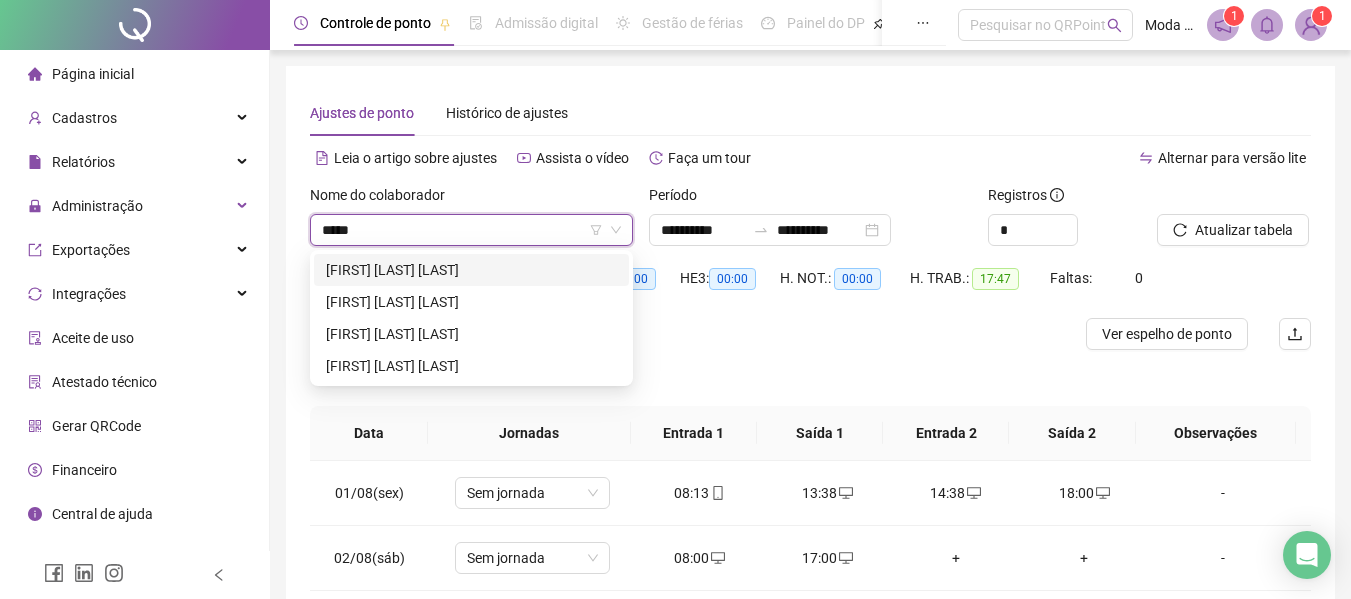 type on "******" 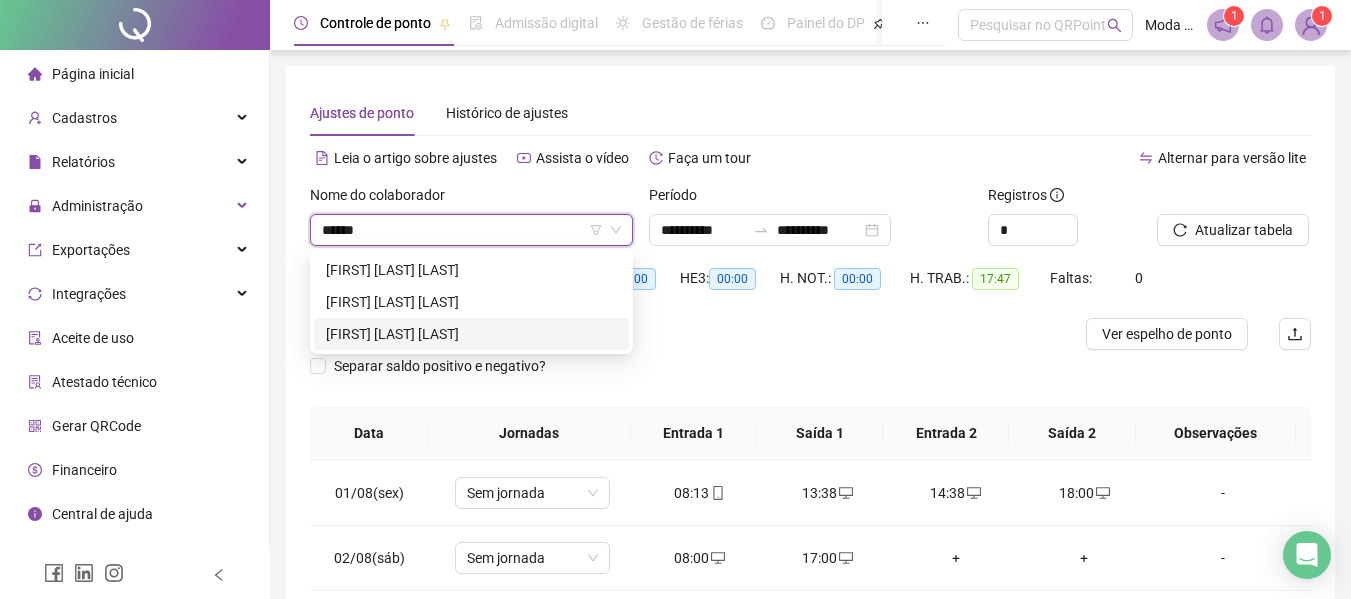 click on "[FIRST] [LAST] [LAST]" at bounding box center (471, 334) 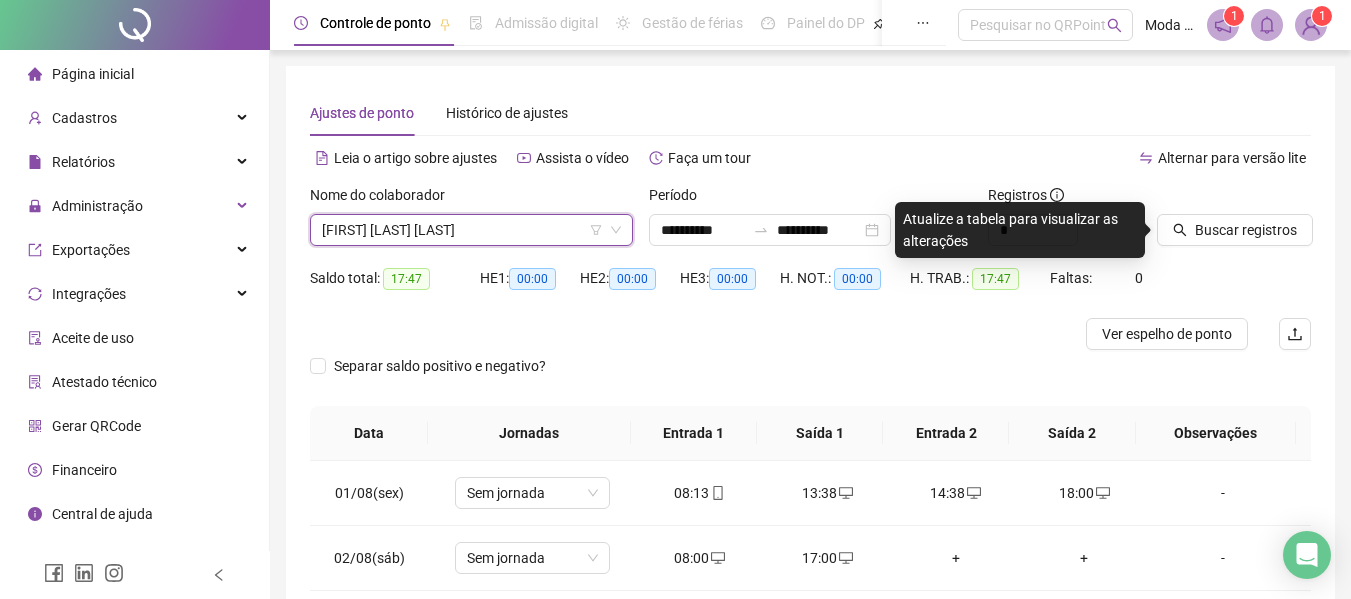 drag, startPoint x: 1253, startPoint y: 229, endPoint x: 1164, endPoint y: 404, distance: 196.33136 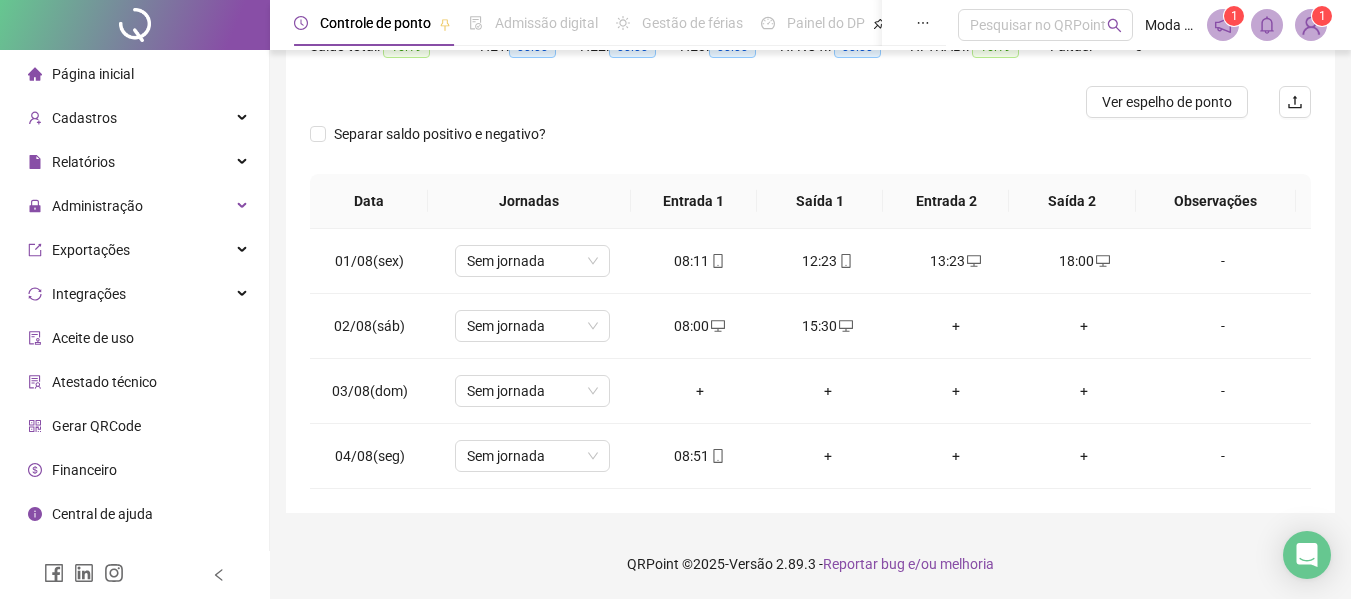 scroll, scrollTop: 0, scrollLeft: 0, axis: both 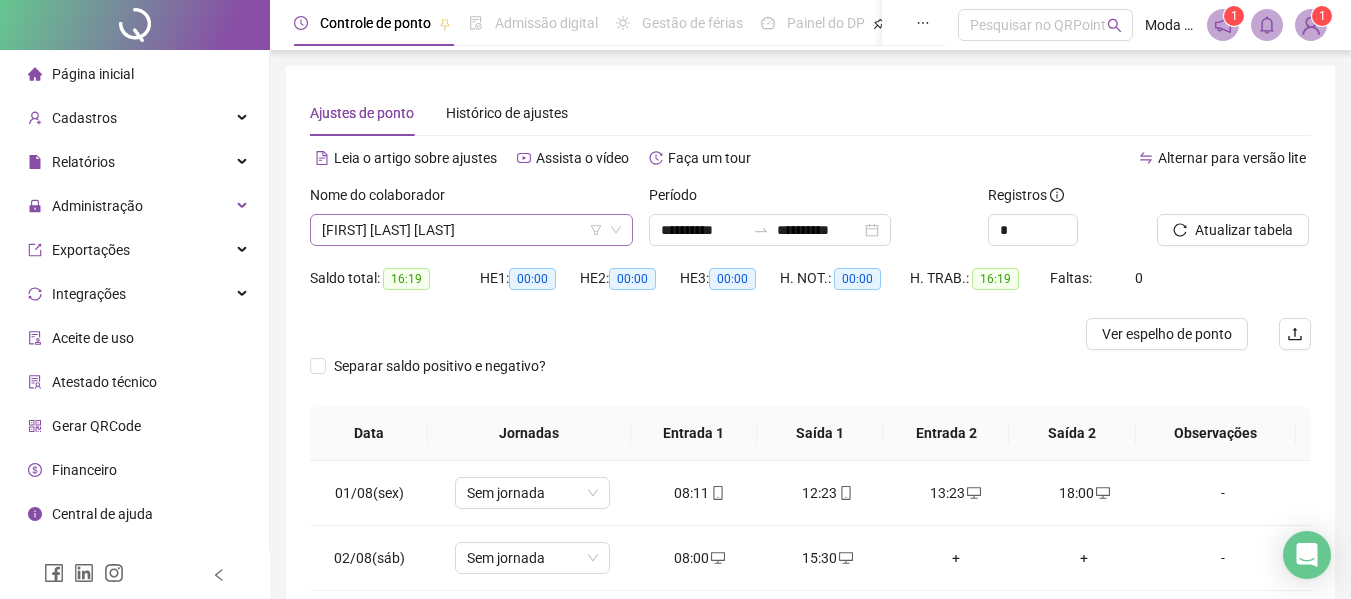 click on "[FIRST] [LAST] [LAST]" at bounding box center [471, 230] 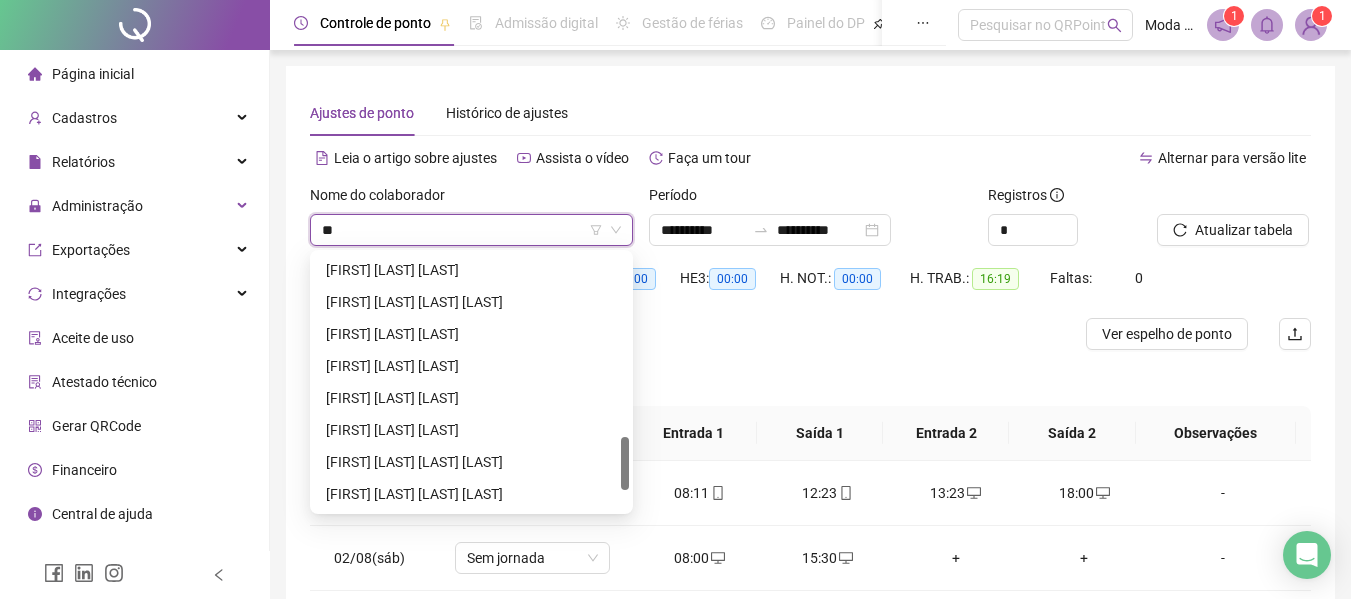 scroll, scrollTop: 128, scrollLeft: 0, axis: vertical 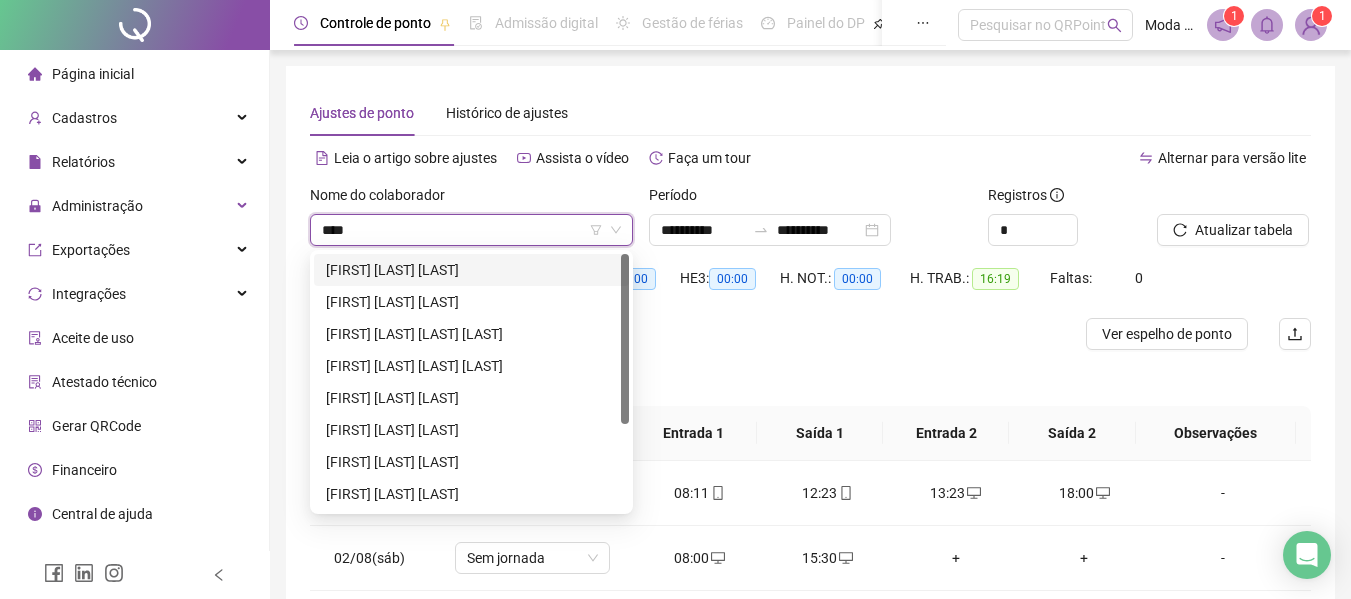 type on "*****" 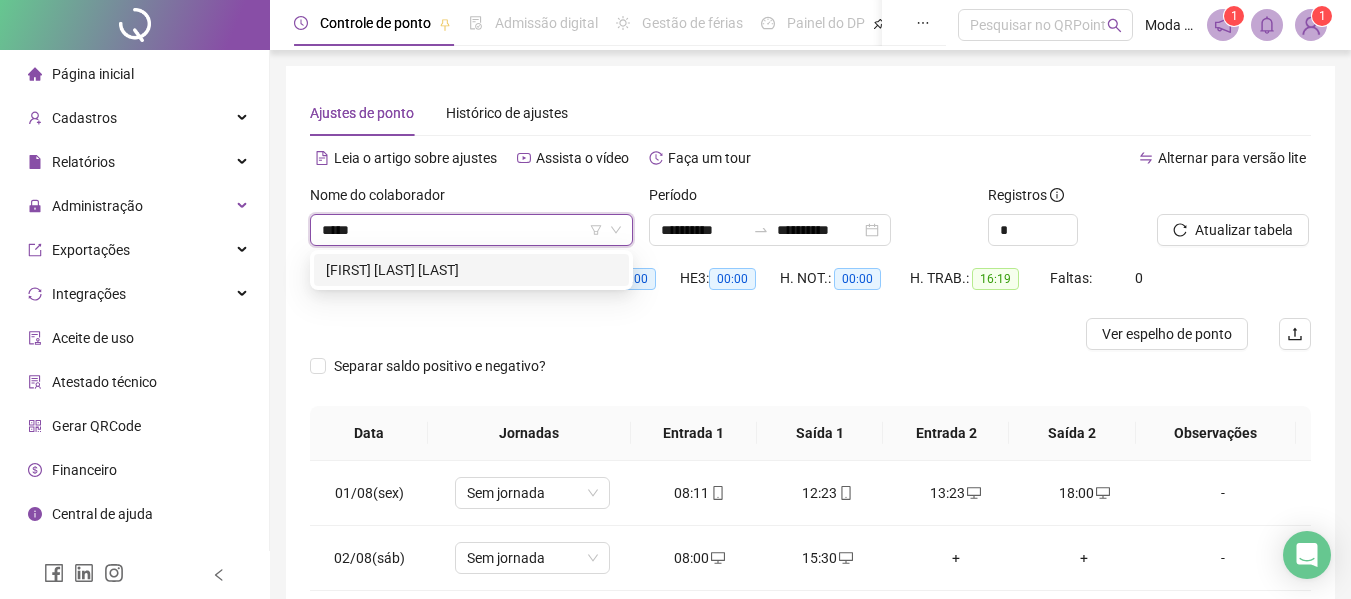 click on "[FIRST] [LAST] [LAST]" at bounding box center [471, 270] 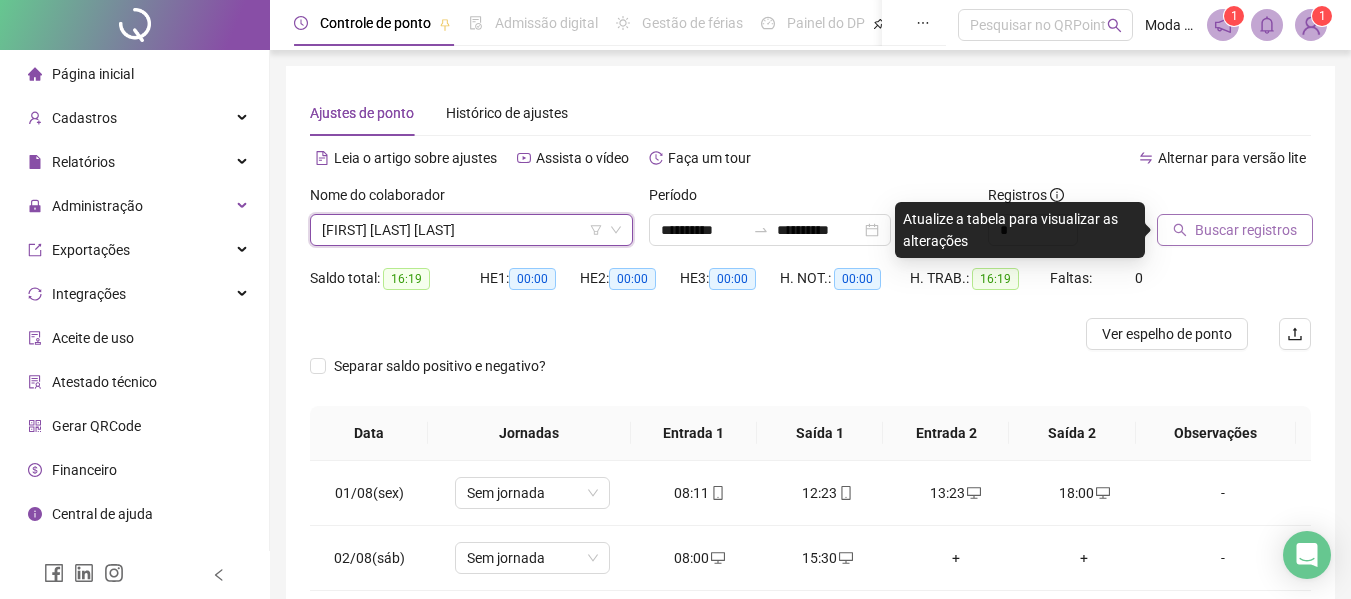 click on "Buscar registros" at bounding box center [1235, 230] 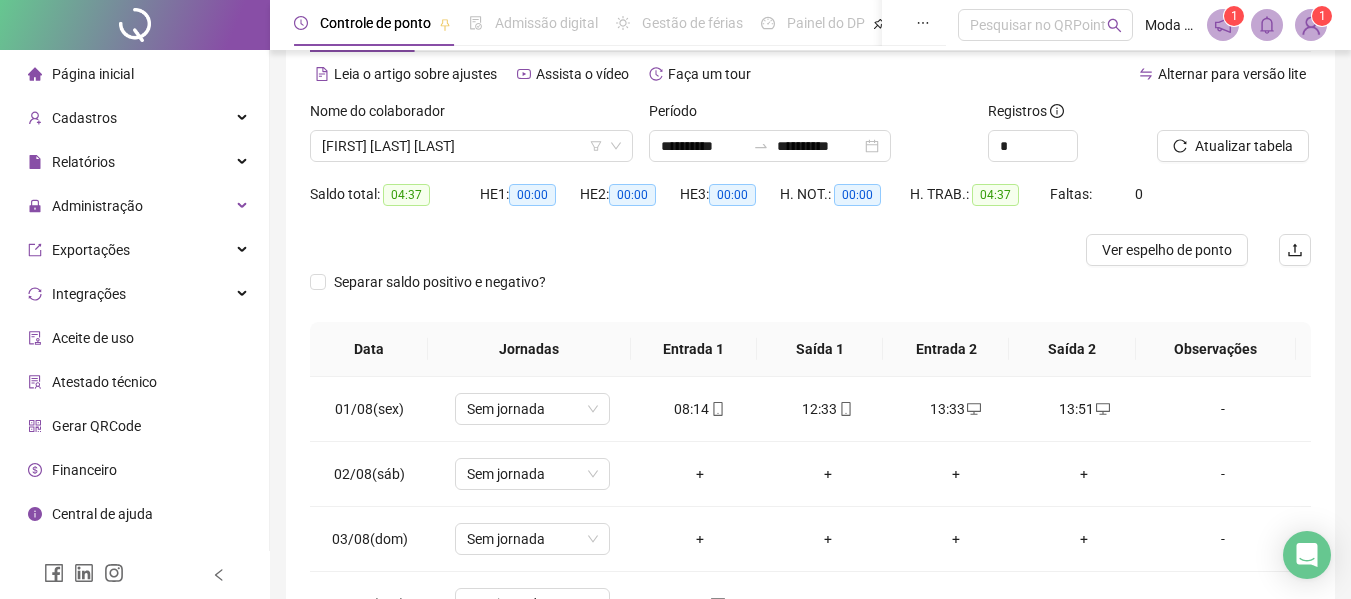 scroll, scrollTop: 200, scrollLeft: 0, axis: vertical 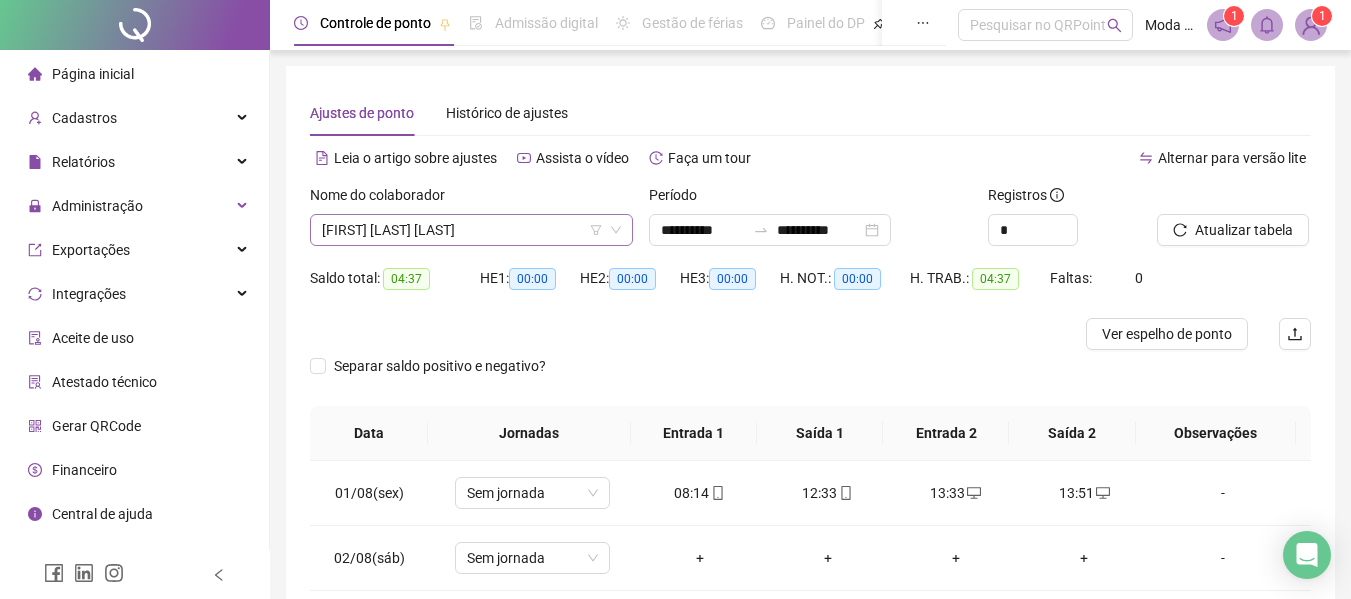 click on "[FIRST] [LAST] [LAST]" at bounding box center [471, 230] 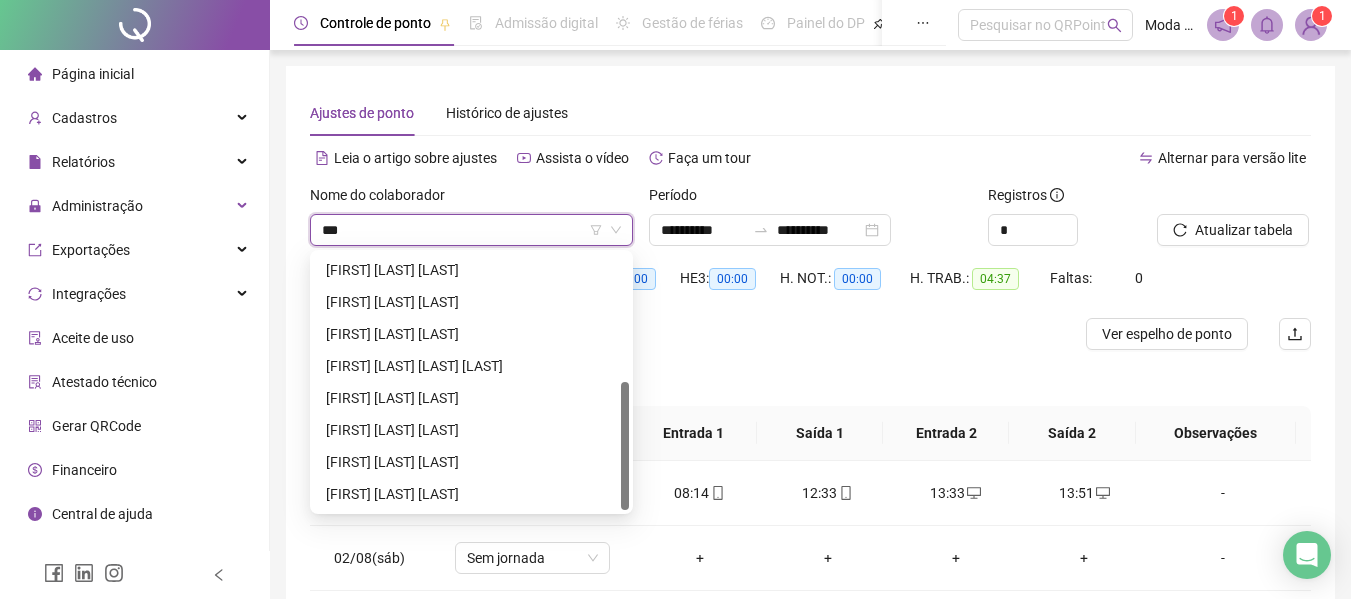 scroll, scrollTop: 0, scrollLeft: 0, axis: both 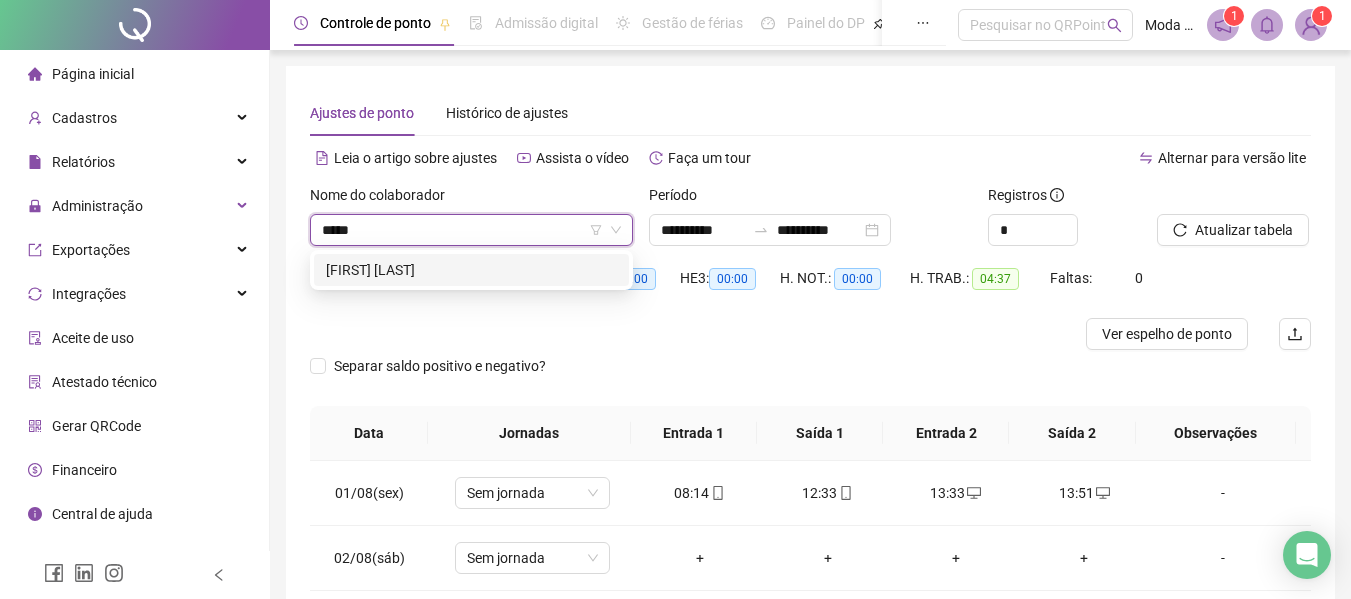 type on "******" 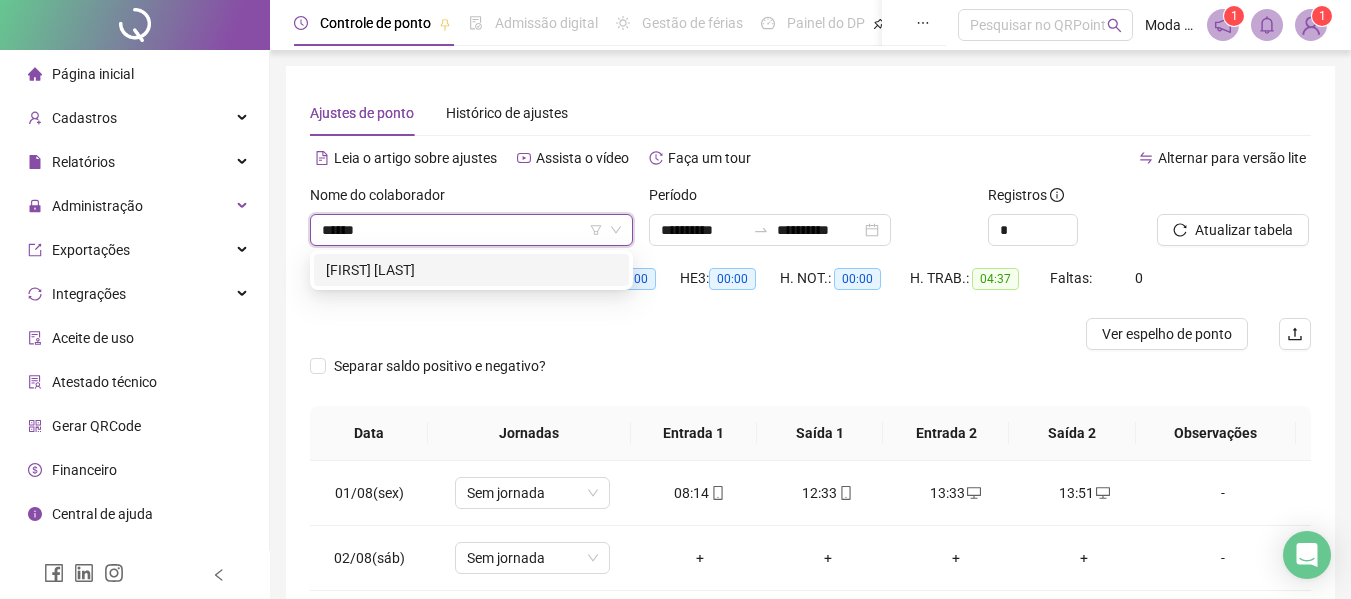 click on "[FIRST] [LAST]" at bounding box center (471, 270) 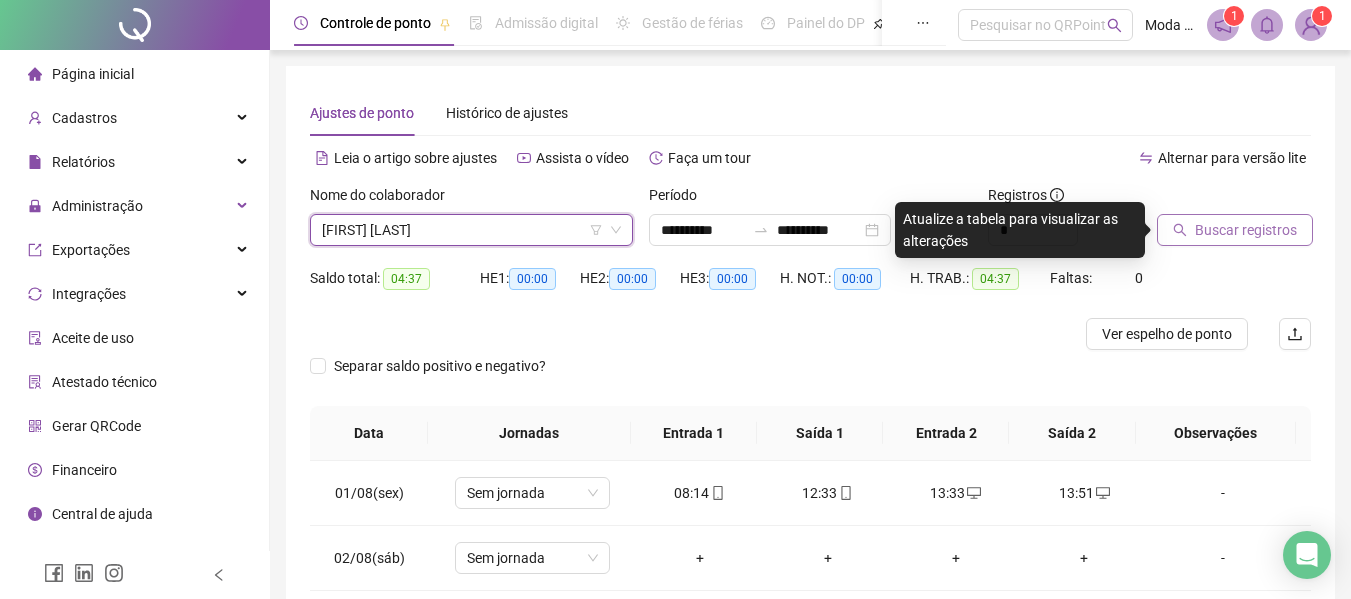 click on "Buscar registros" at bounding box center [1246, 230] 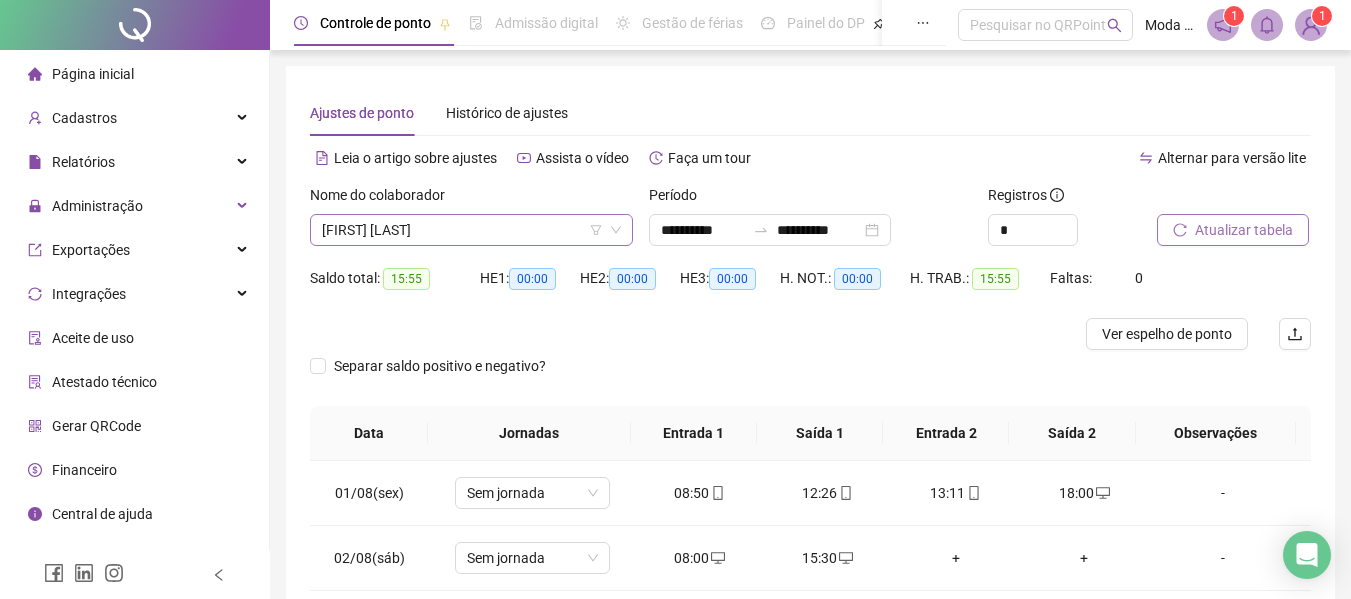 click on "[FIRST] [LAST]" at bounding box center [471, 230] 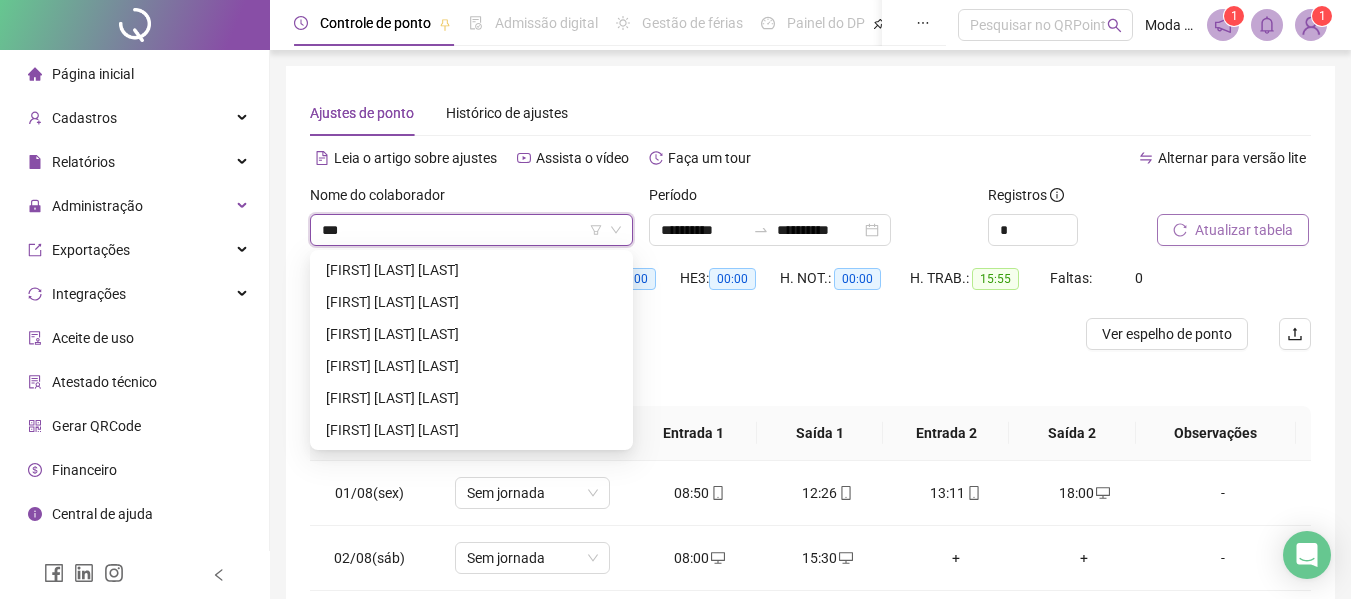 scroll, scrollTop: 0, scrollLeft: 0, axis: both 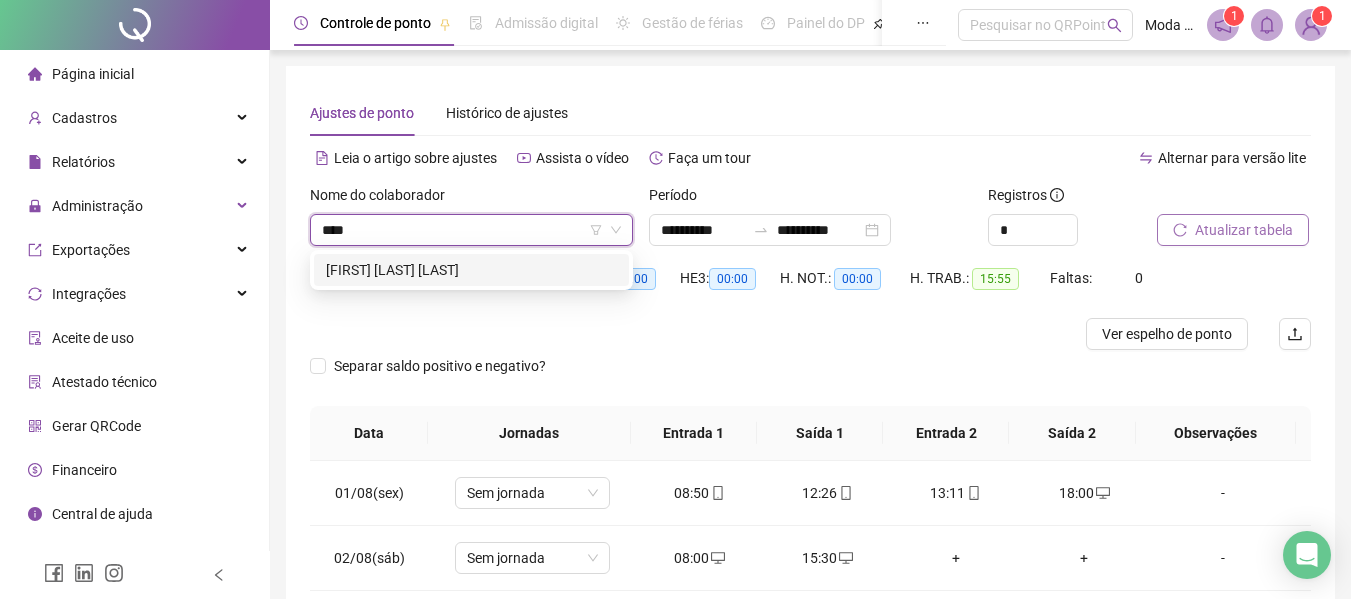 type on "*****" 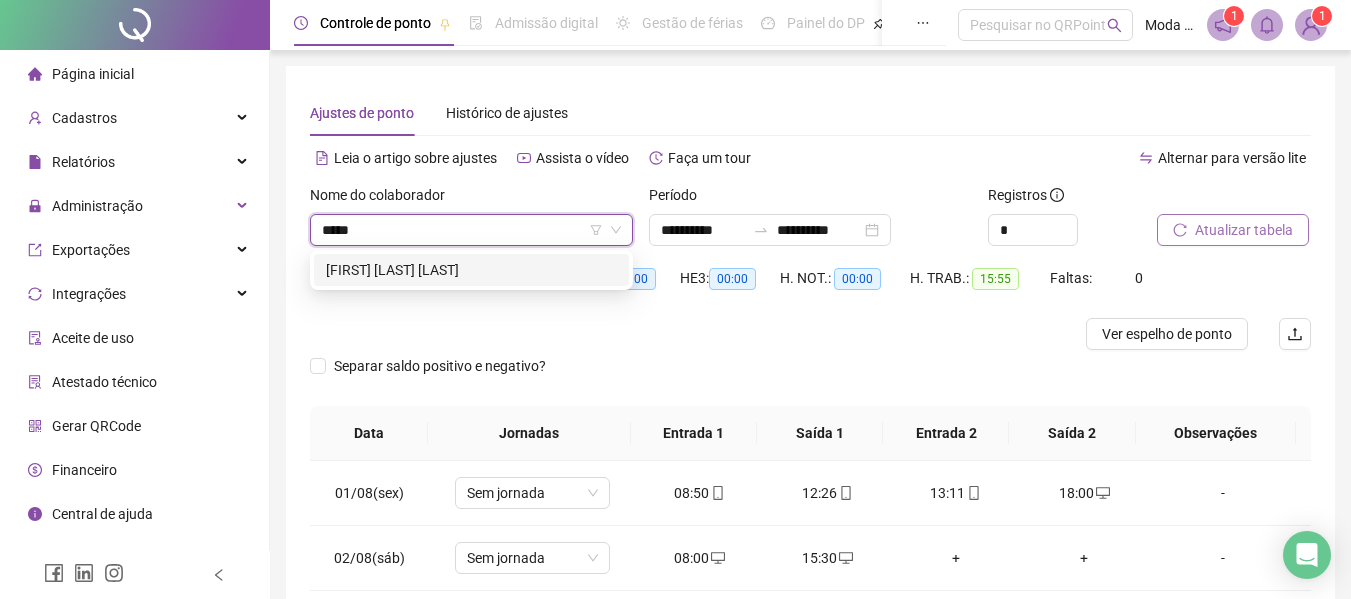 type 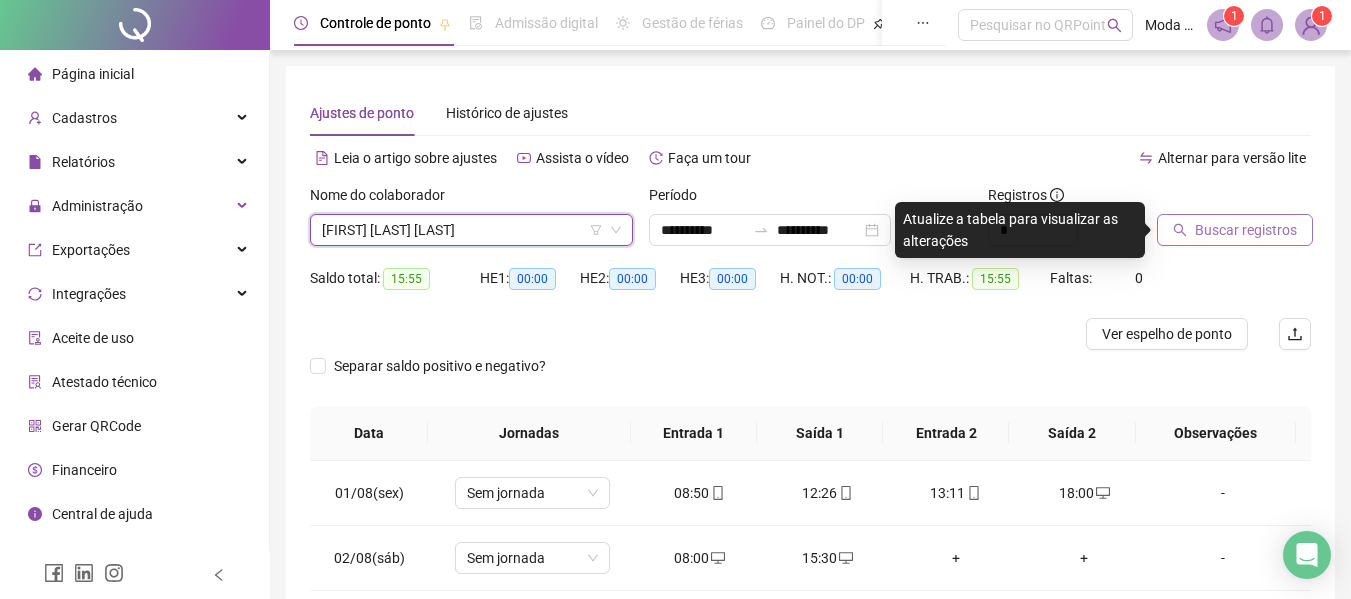 click on "Buscar registros" at bounding box center [1246, 230] 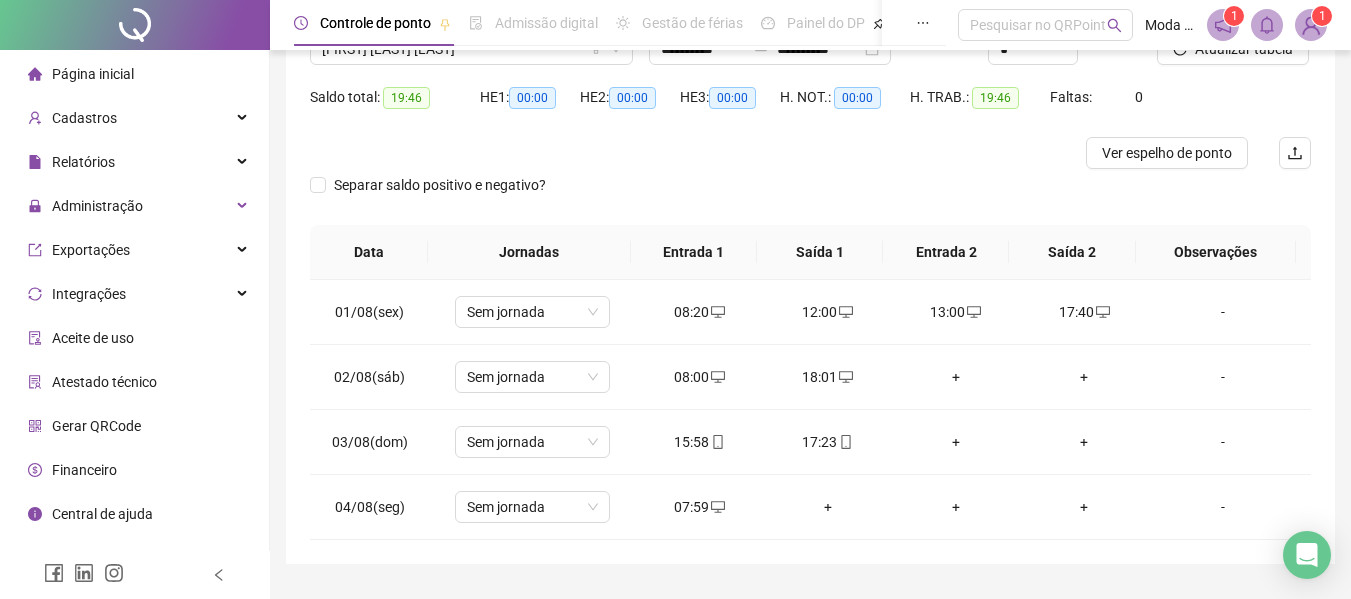 scroll, scrollTop: 232, scrollLeft: 0, axis: vertical 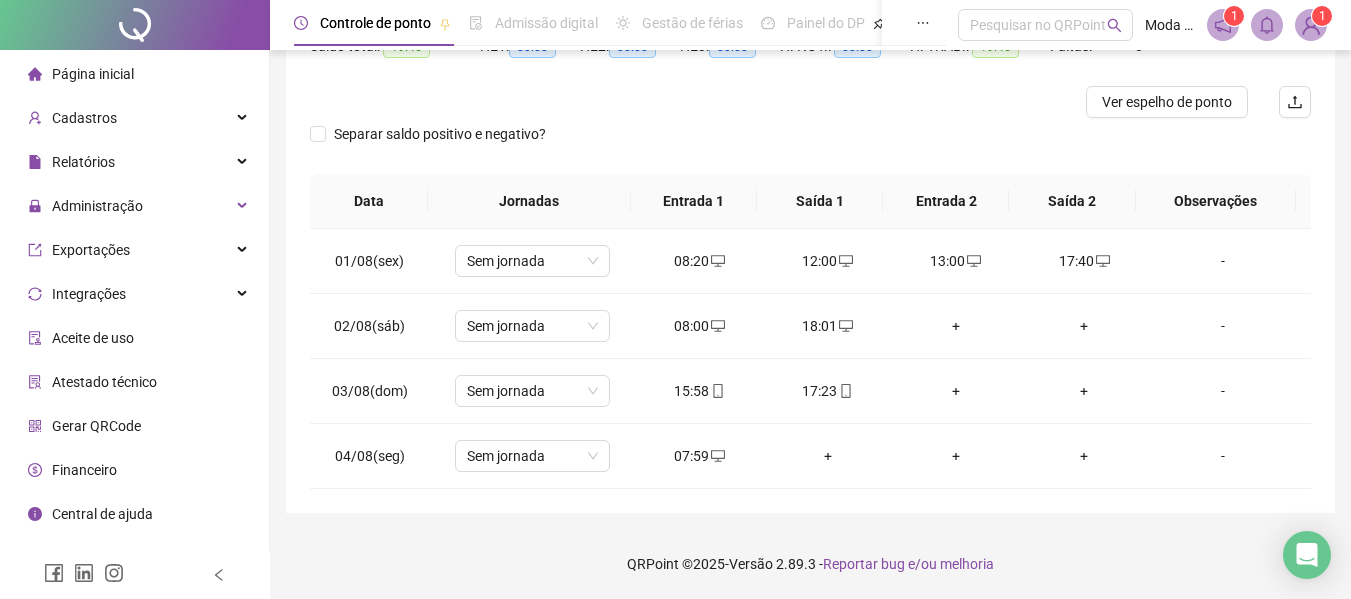 type 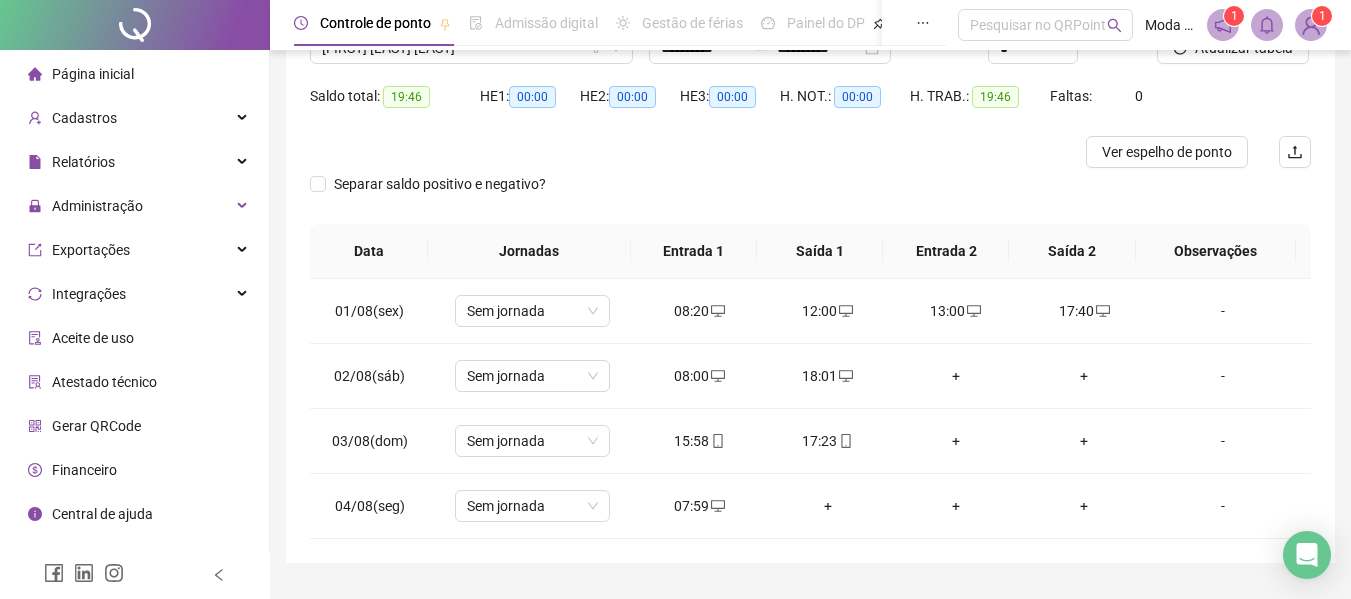 scroll, scrollTop: 32, scrollLeft: 0, axis: vertical 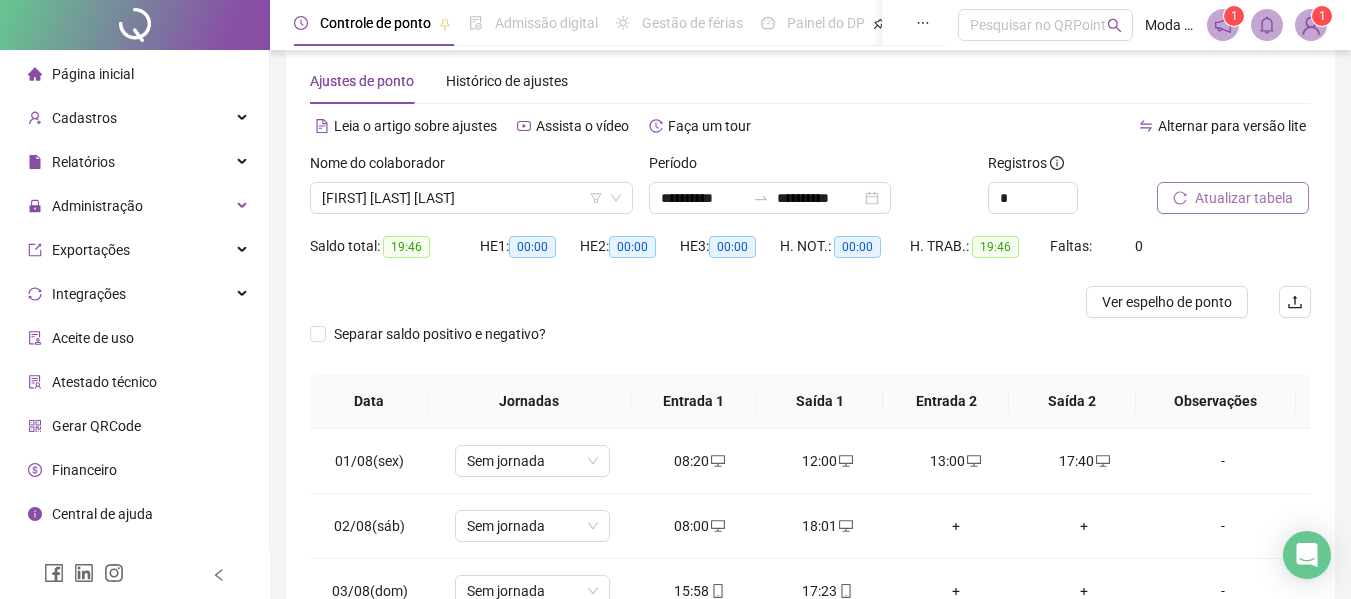 click on "Atualizar tabela" at bounding box center [1244, 198] 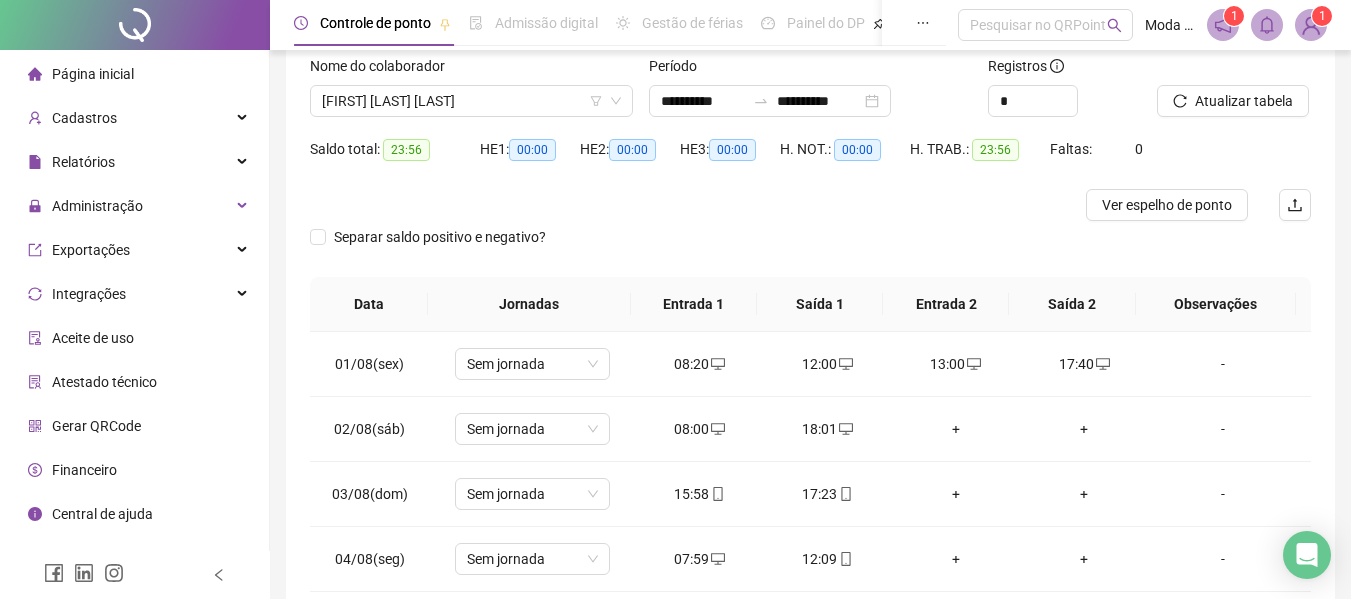 scroll, scrollTop: 0, scrollLeft: 0, axis: both 